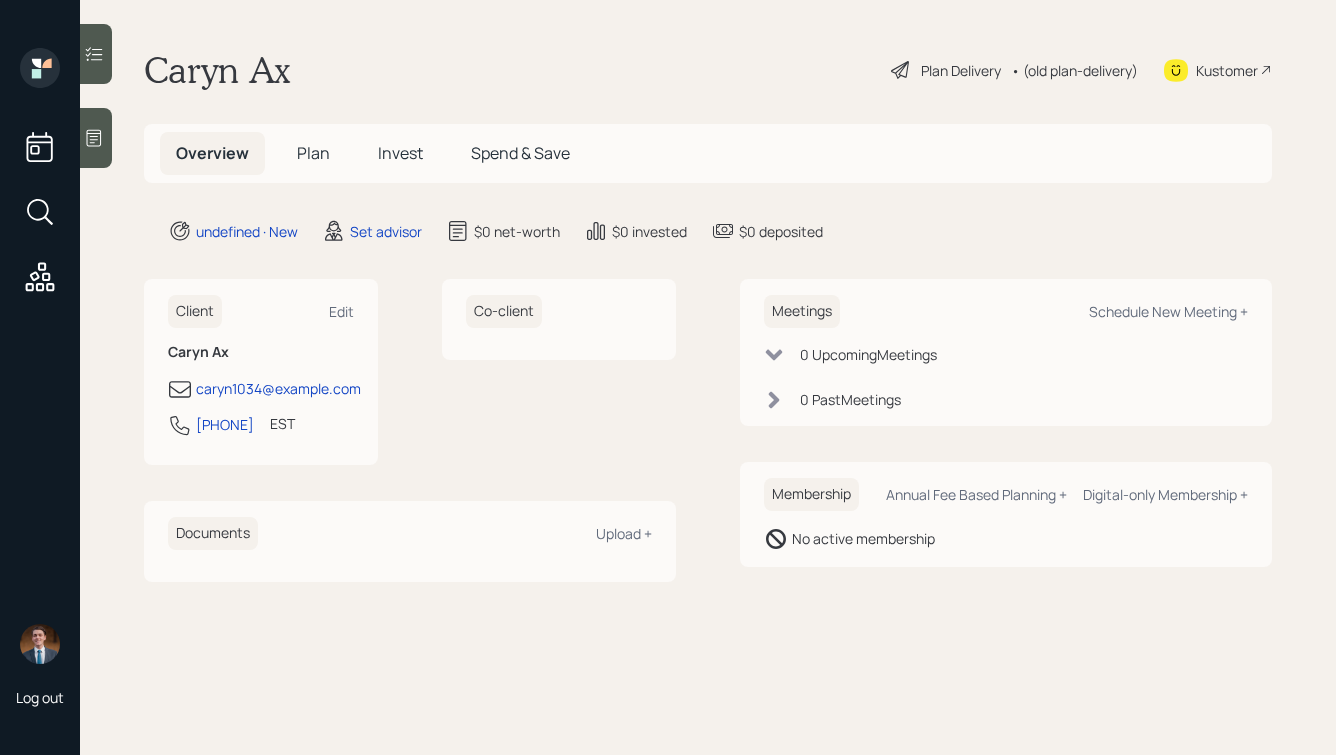scroll, scrollTop: 0, scrollLeft: 0, axis: both 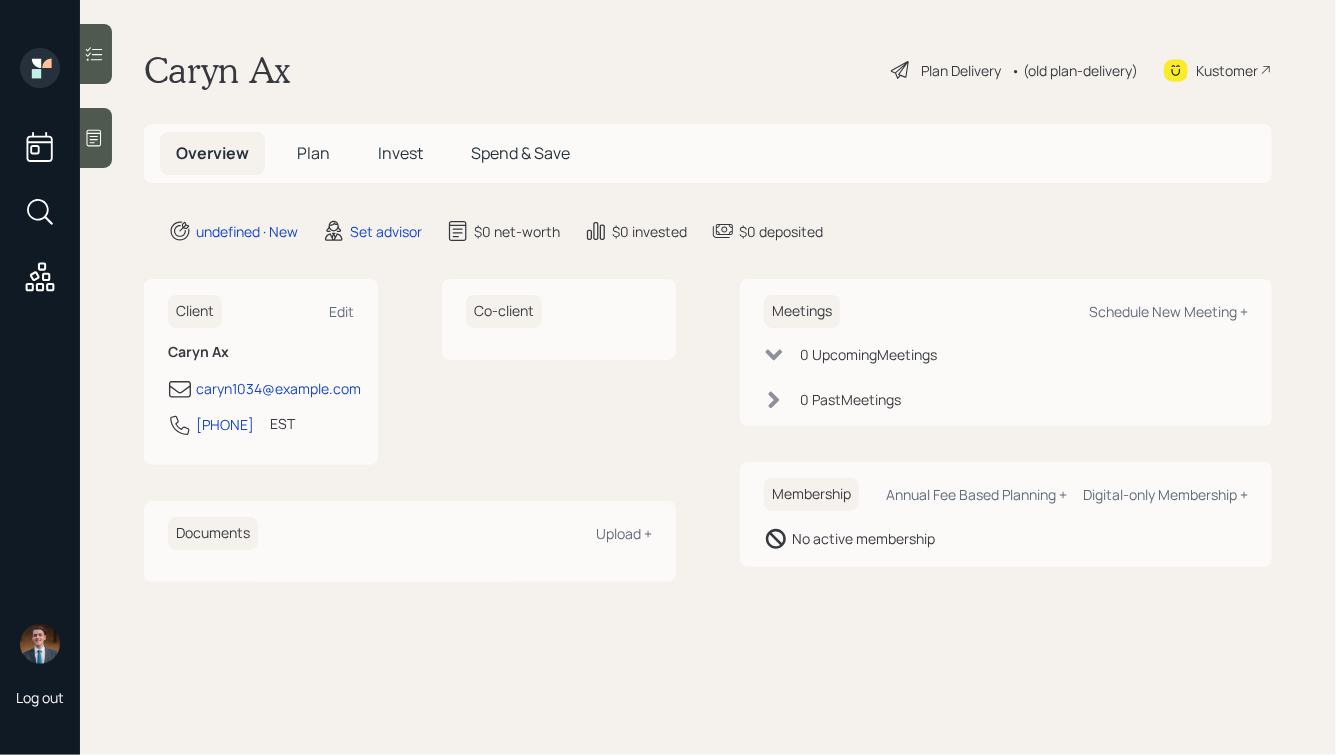 click 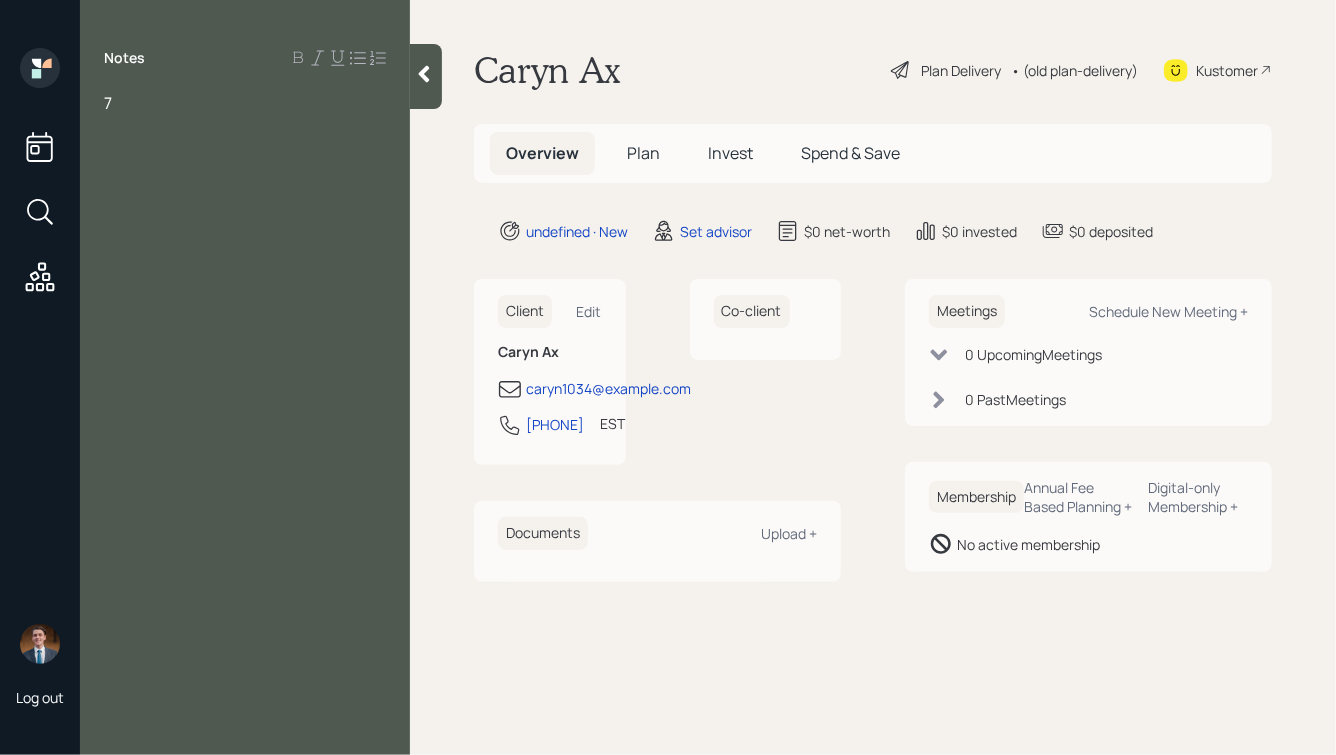 type 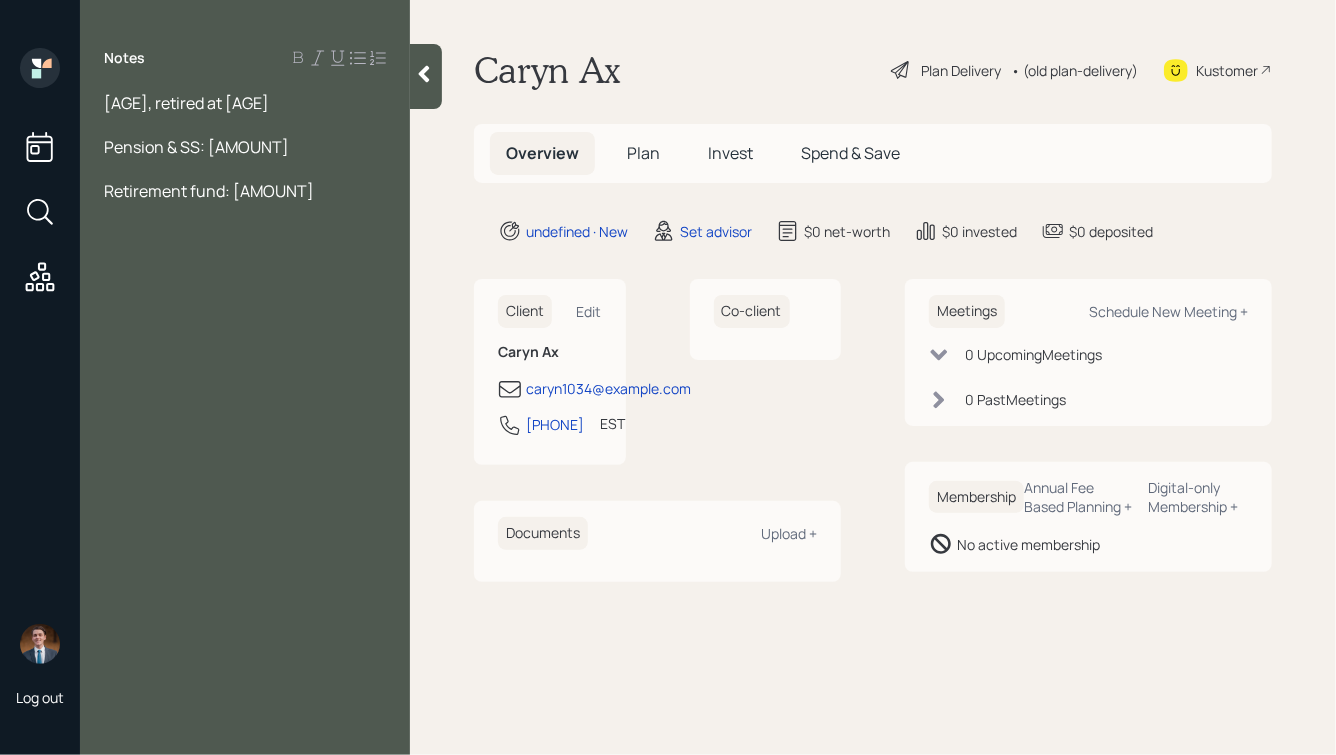 click on "[AGE], retired at [AGE]" at bounding box center [245, 103] 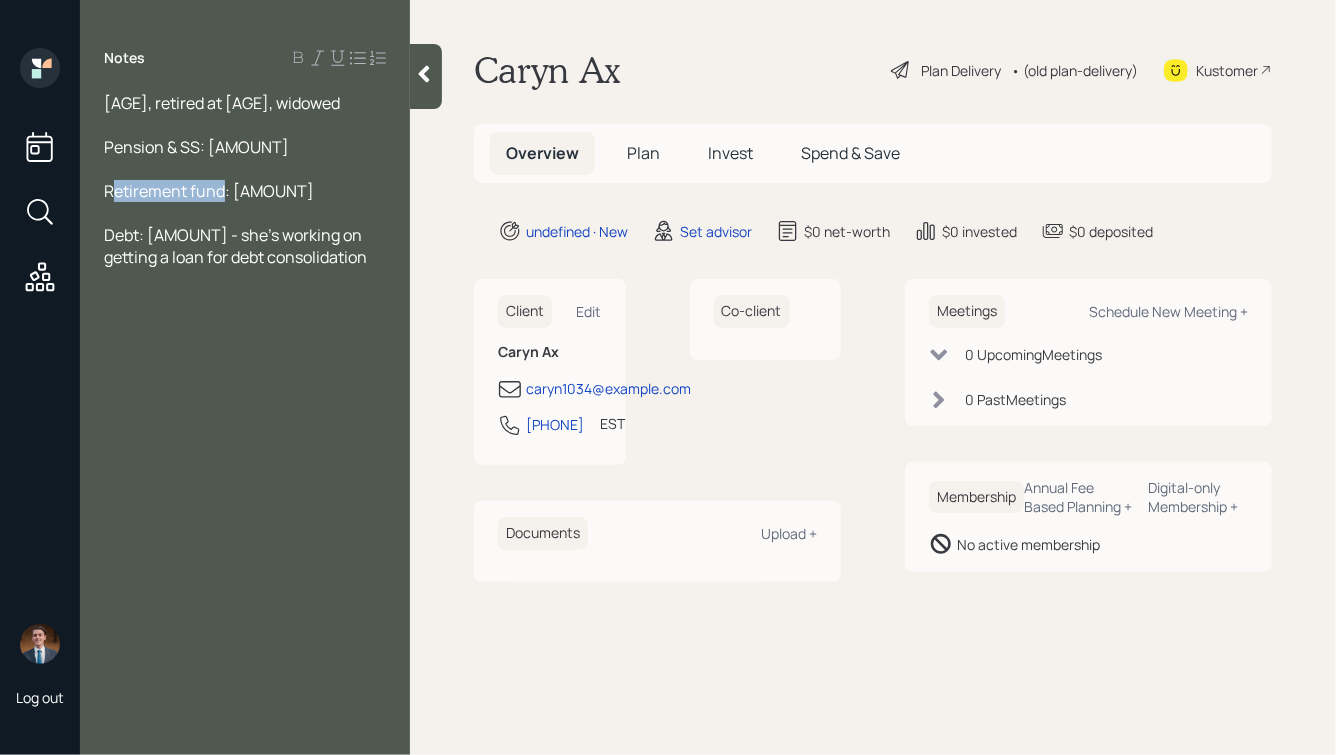 drag, startPoint x: 224, startPoint y: 196, endPoint x: 110, endPoint y: 196, distance: 114 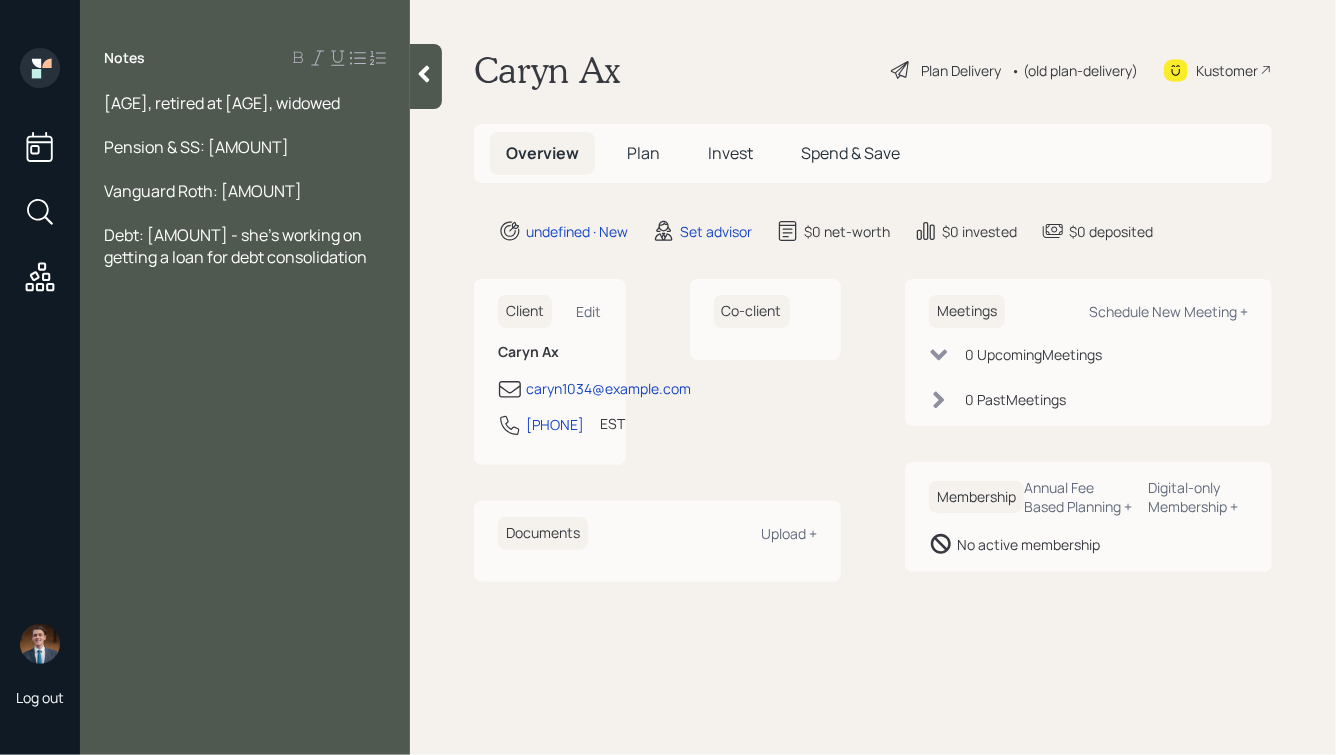 click at bounding box center (245, 169) 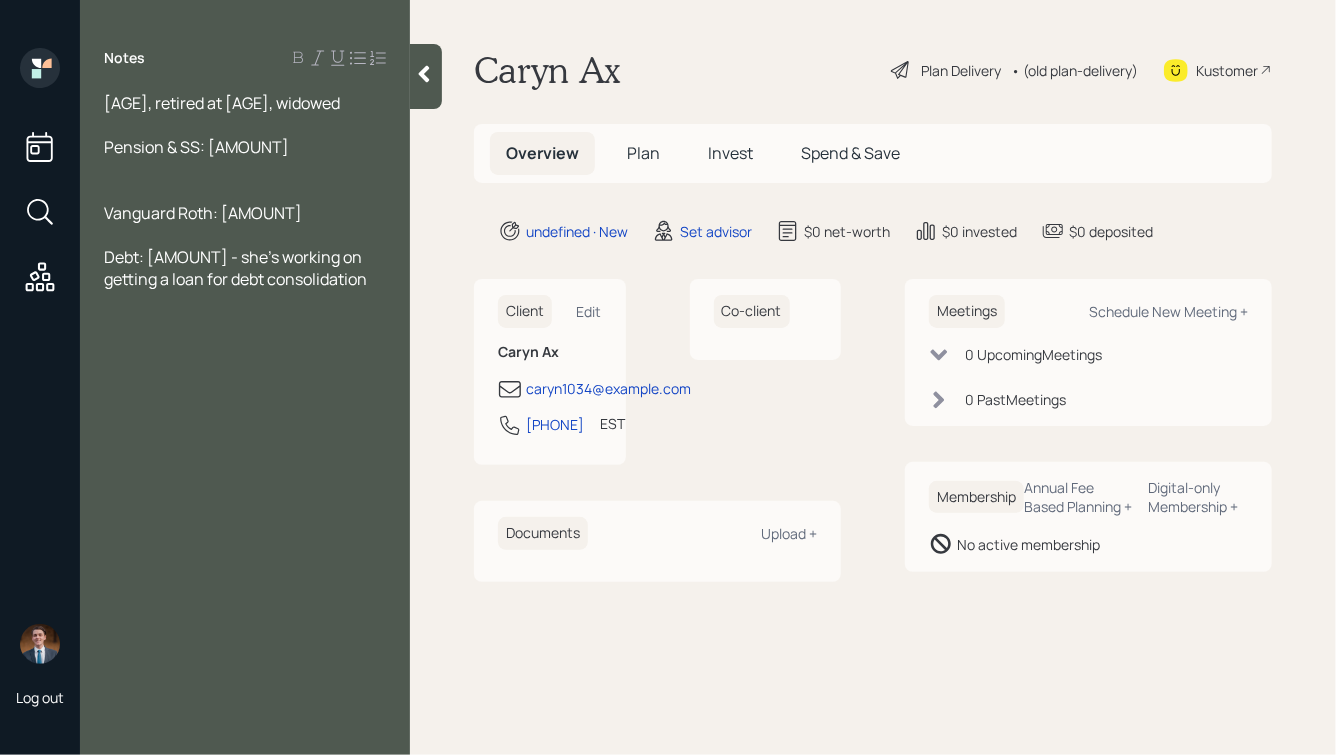 click at bounding box center [245, 125] 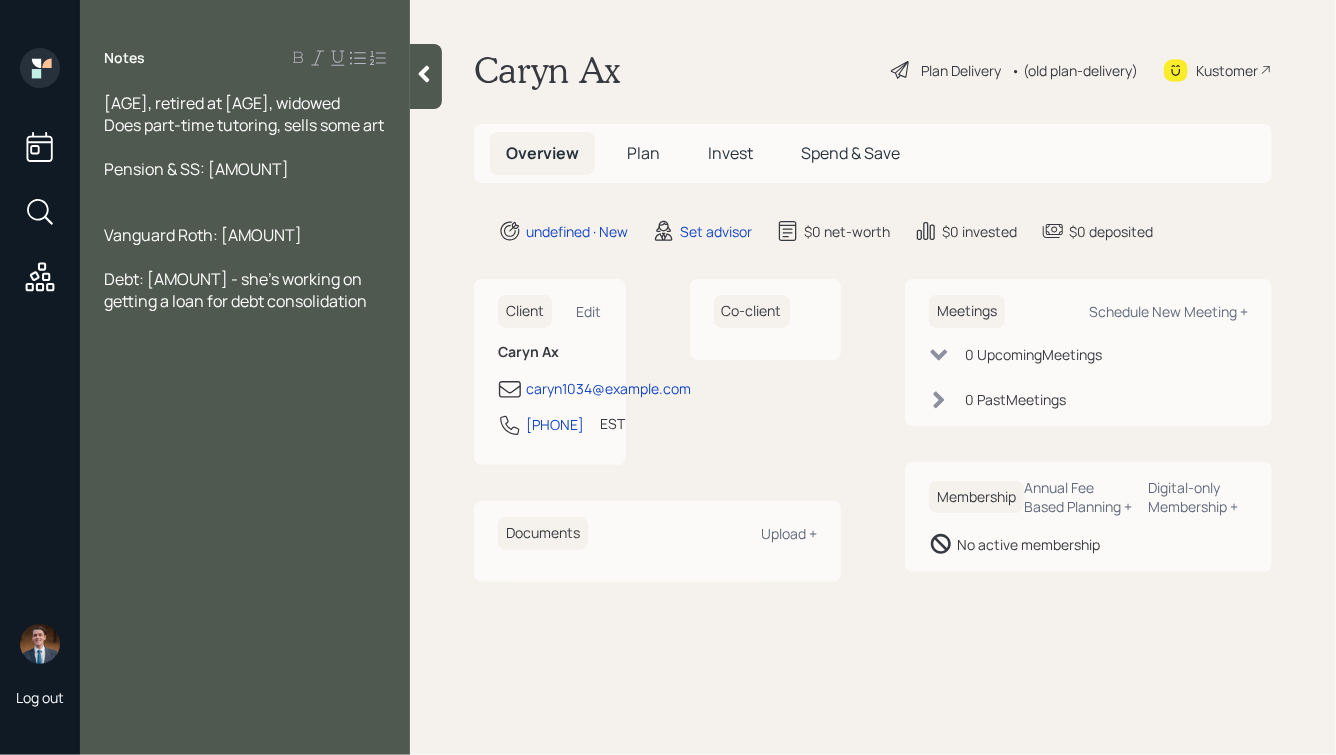 click at bounding box center [245, 191] 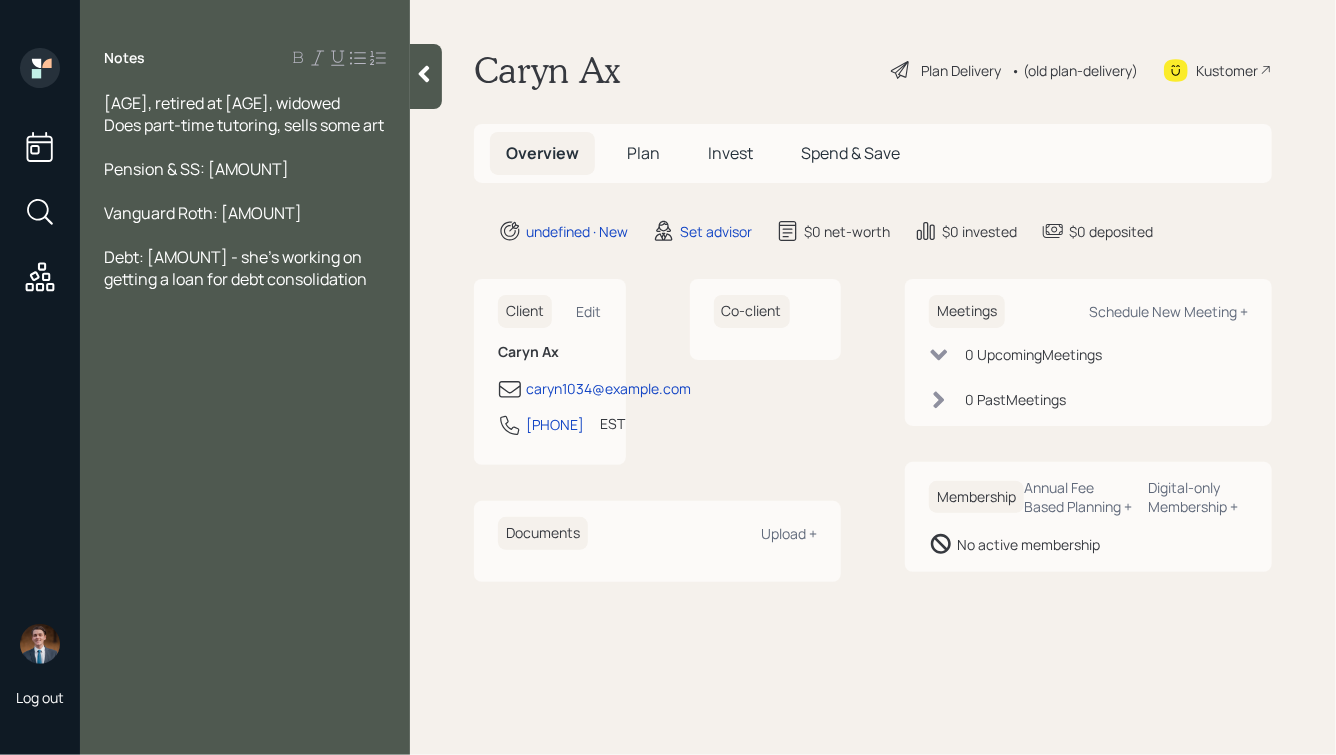 click at bounding box center [245, 191] 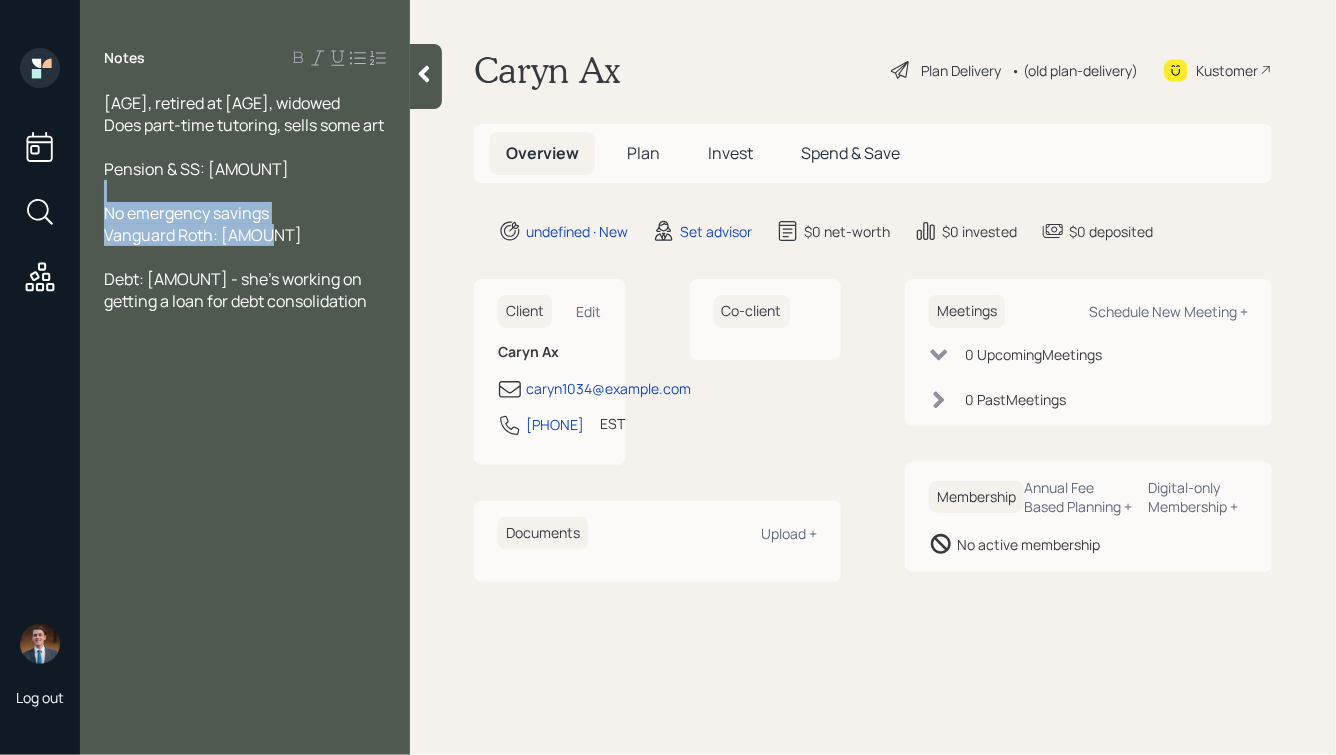 drag, startPoint x: 294, startPoint y: 259, endPoint x: 191, endPoint y: 217, distance: 111.233986 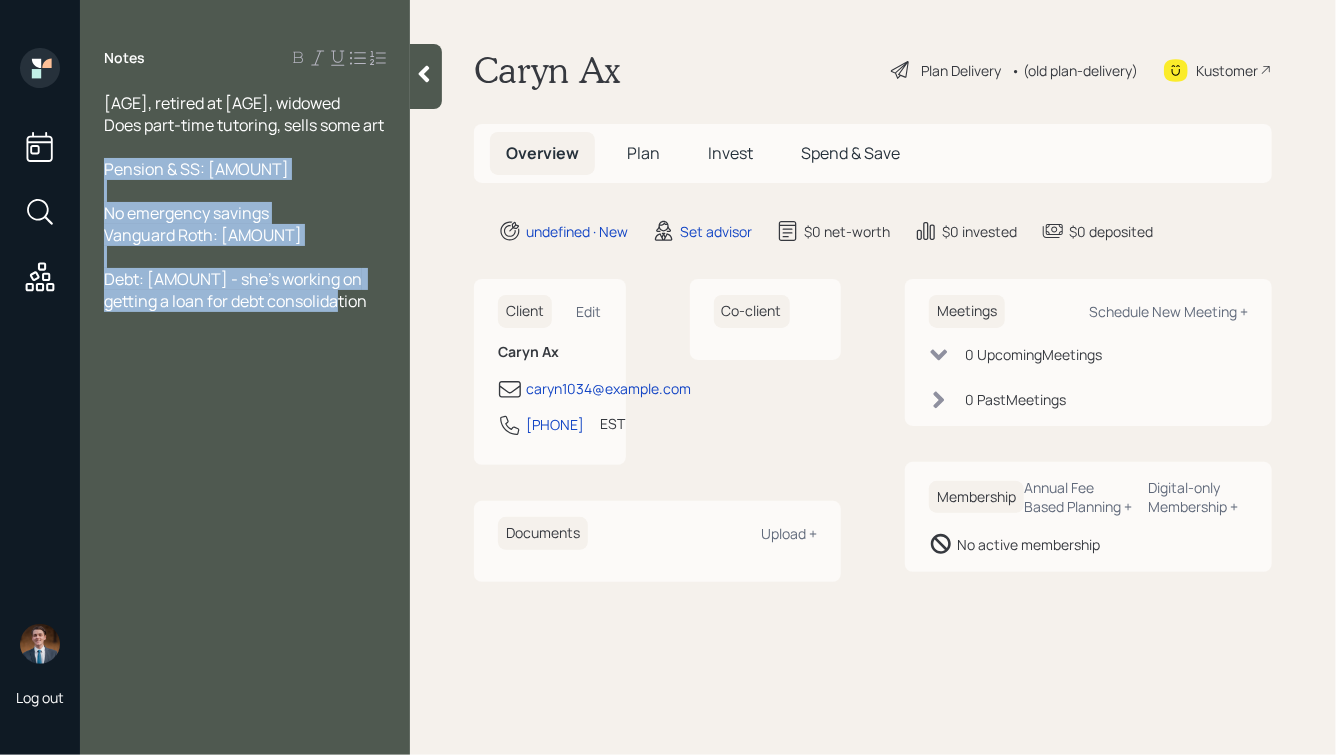 drag, startPoint x: 105, startPoint y: 188, endPoint x: 355, endPoint y: 375, distance: 312.20026 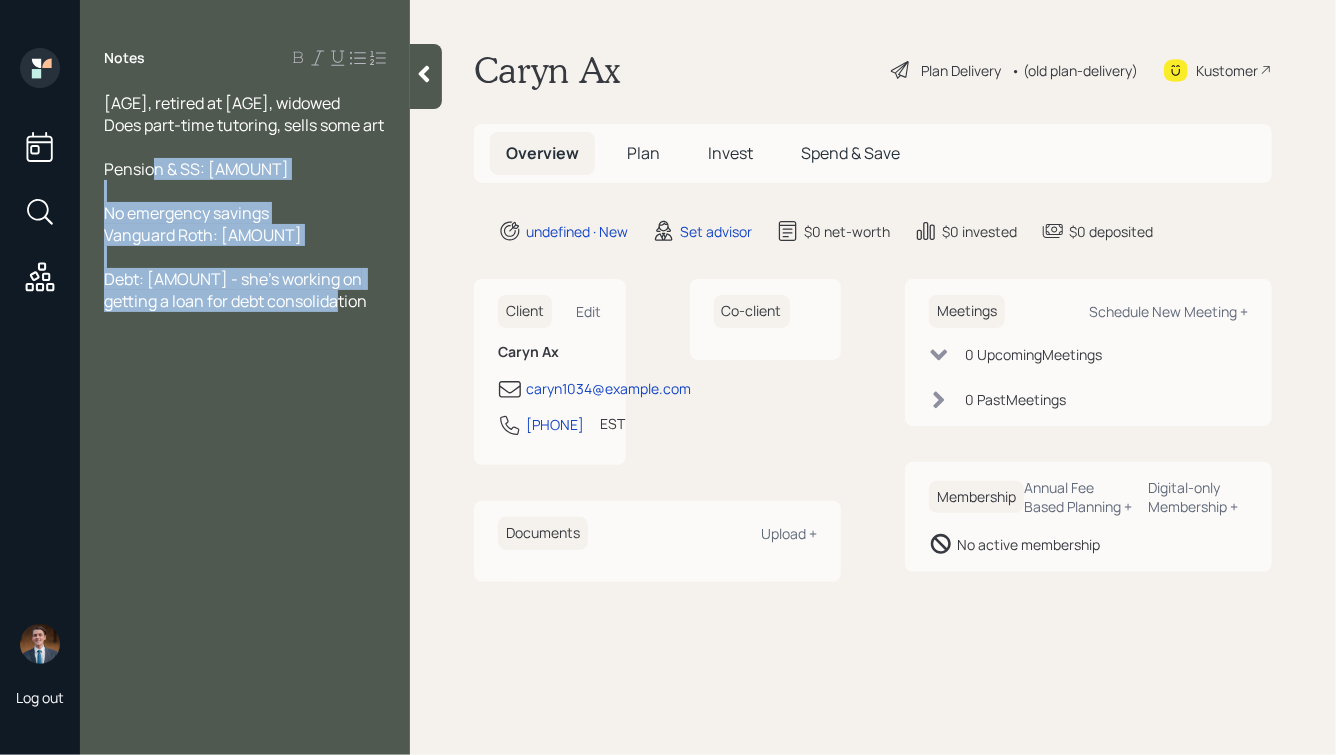 drag, startPoint x: 353, startPoint y: 331, endPoint x: 158, endPoint y: 180, distance: 246.62927 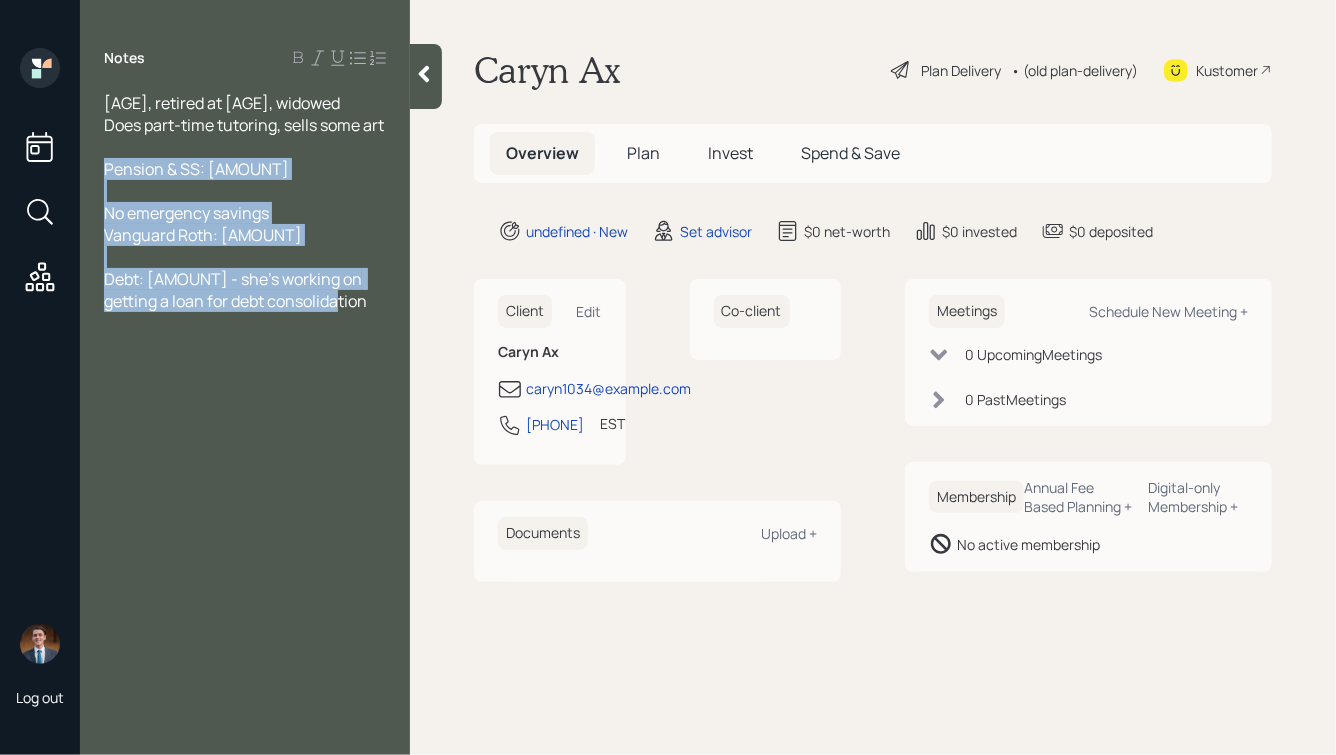 click at bounding box center [245, 191] 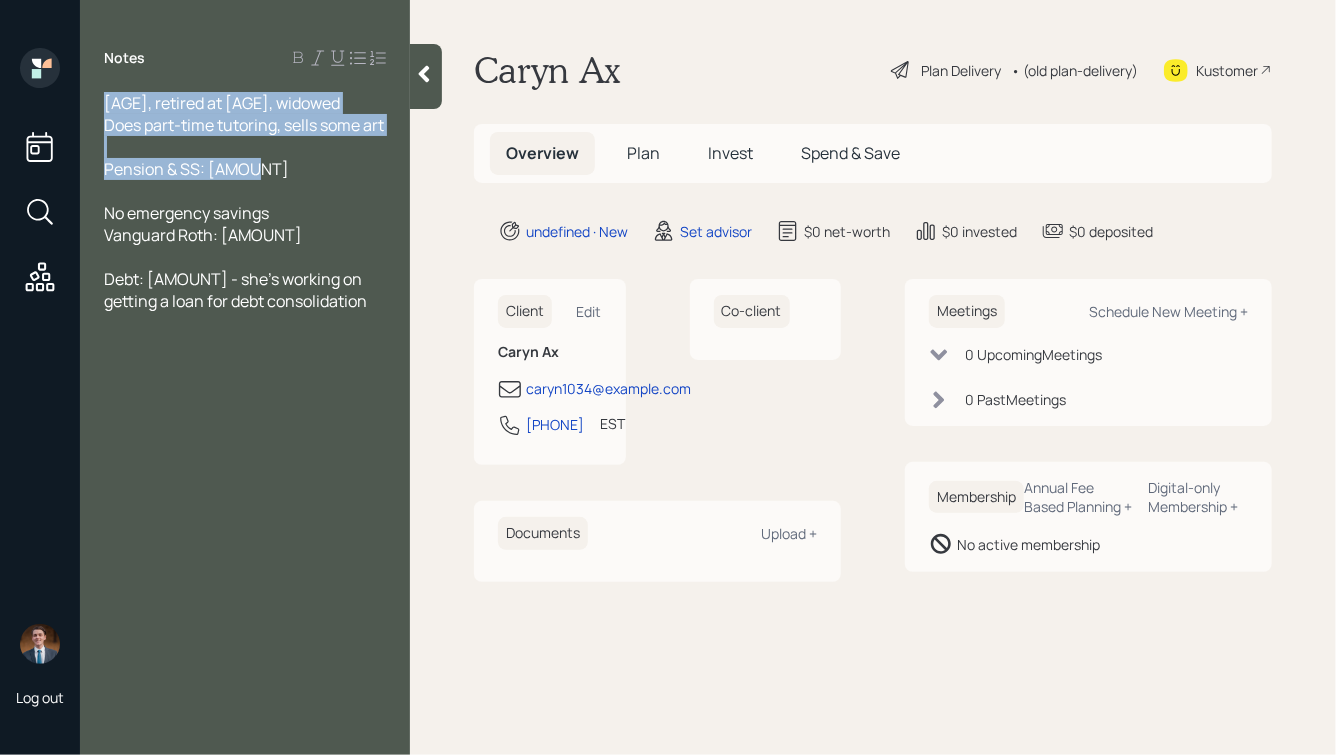 drag, startPoint x: 284, startPoint y: 195, endPoint x: 90, endPoint y: 78, distance: 226.55022 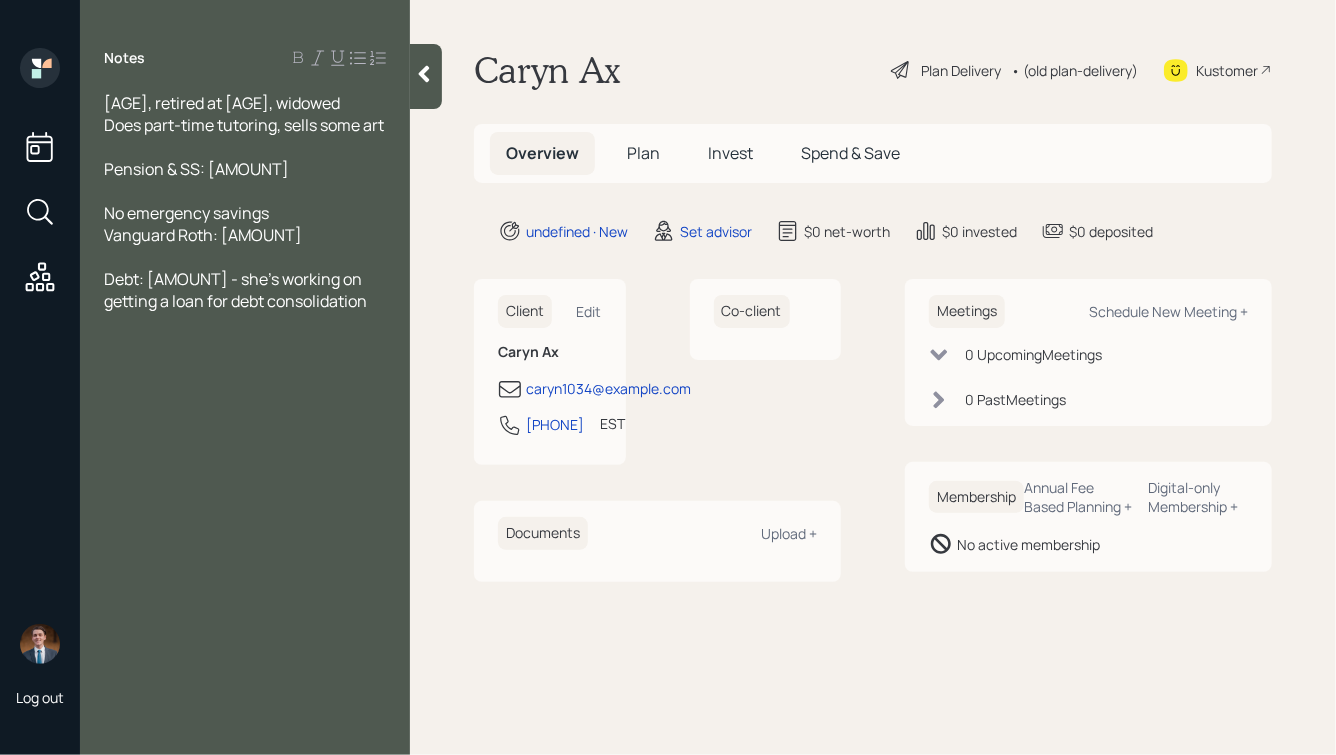 click on "Pension & SS: [AMOUNT]" at bounding box center [245, 169] 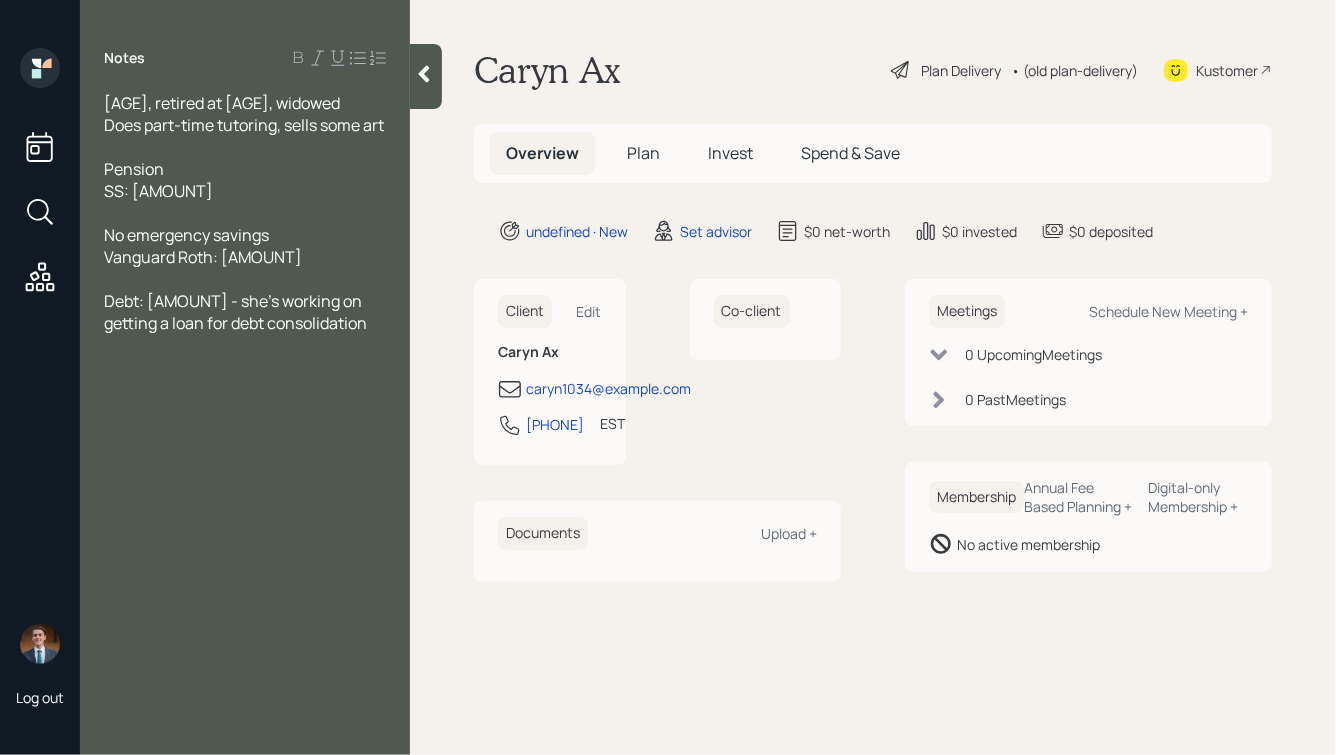click on "Pension" at bounding box center [245, 169] 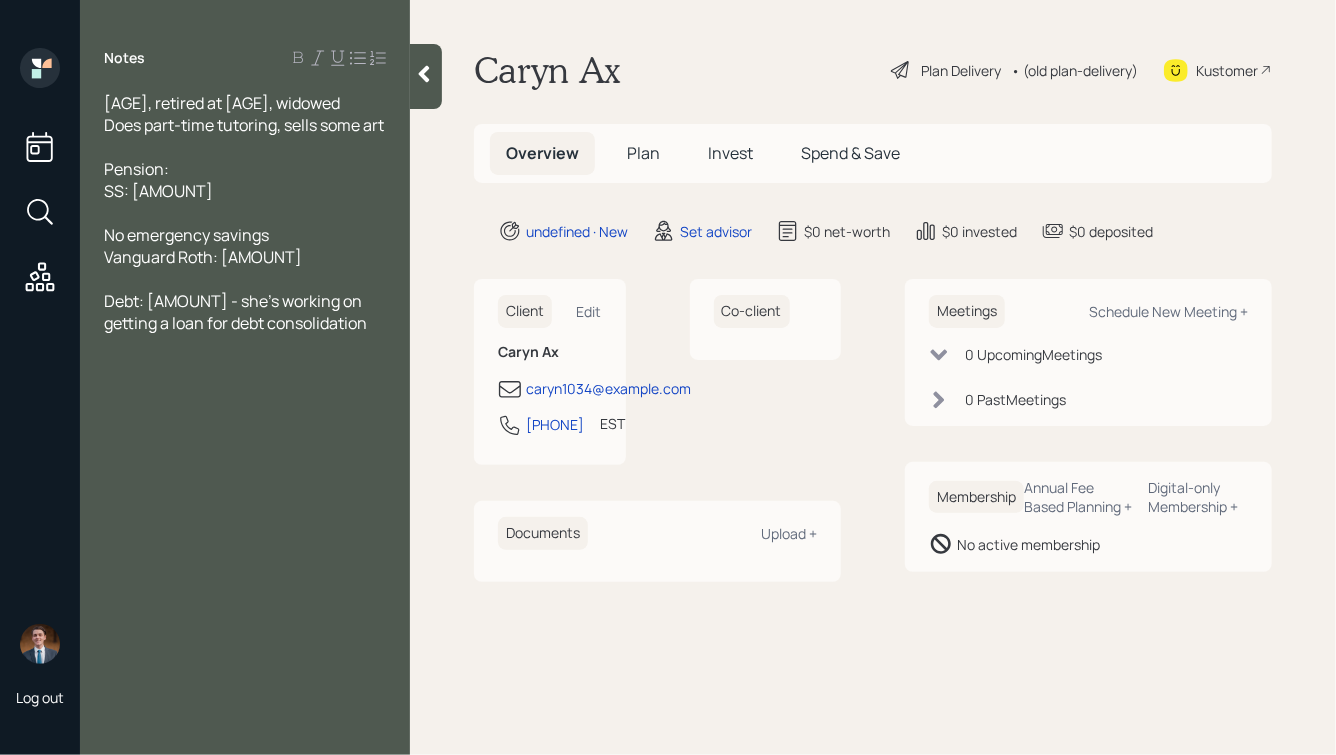 click on "SS: [AMOUNT]" at bounding box center [158, 191] 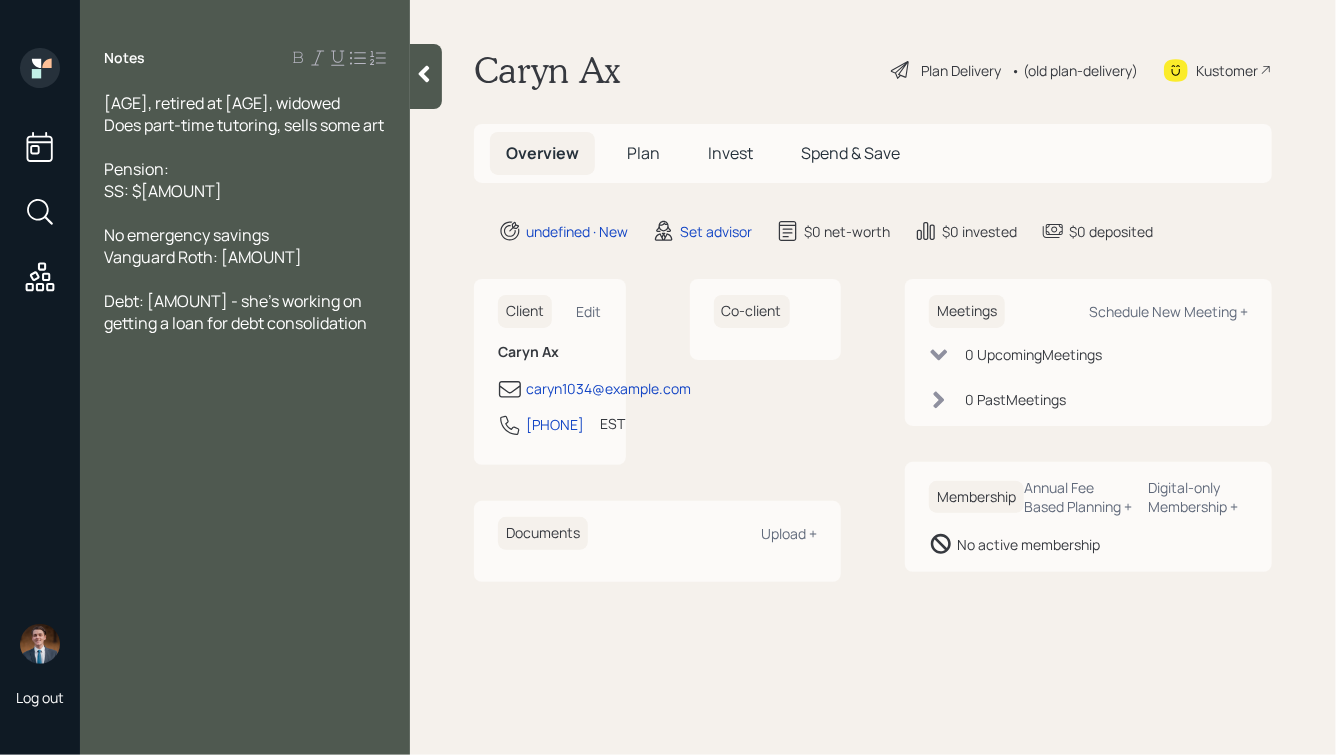 click on "SS: $[AMOUNT]" at bounding box center (245, 191) 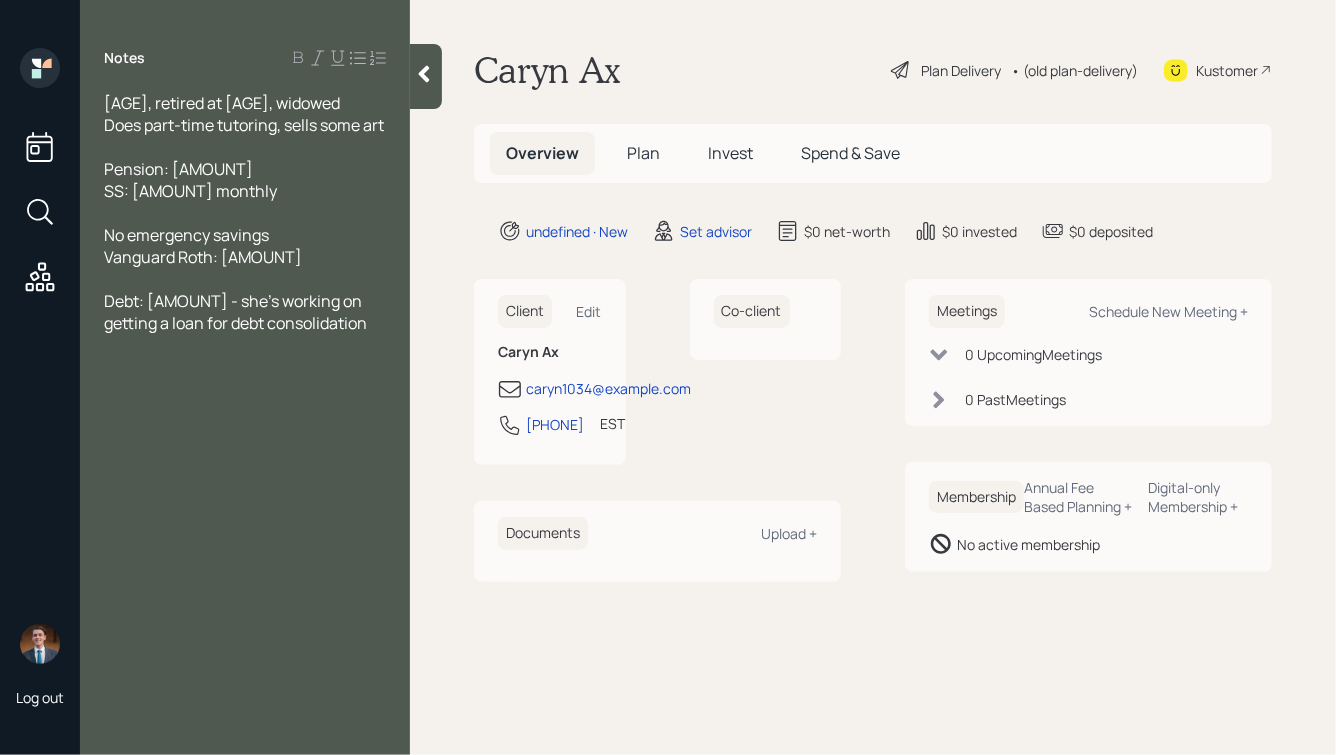 click on "Pension: [AMOUNT]" at bounding box center (178, 169) 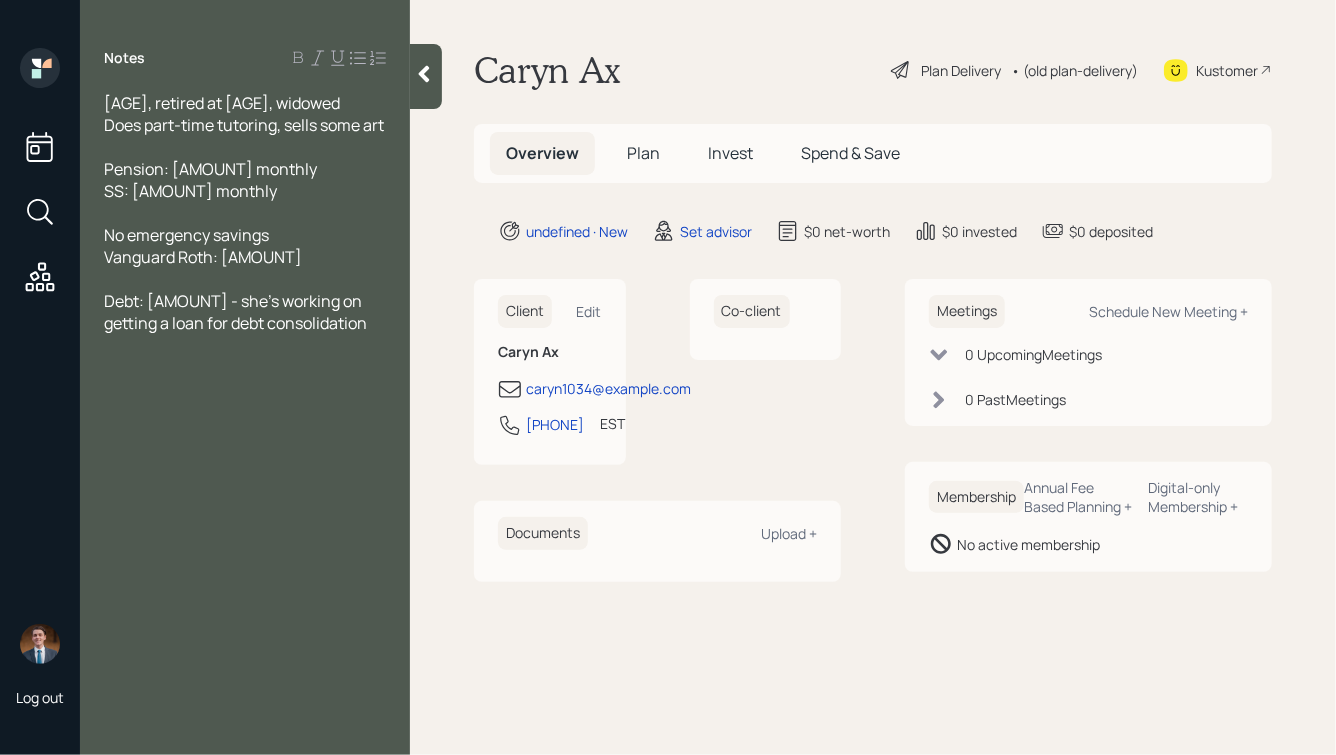 click on "SS: [AMOUNT] monthly" at bounding box center (190, 191) 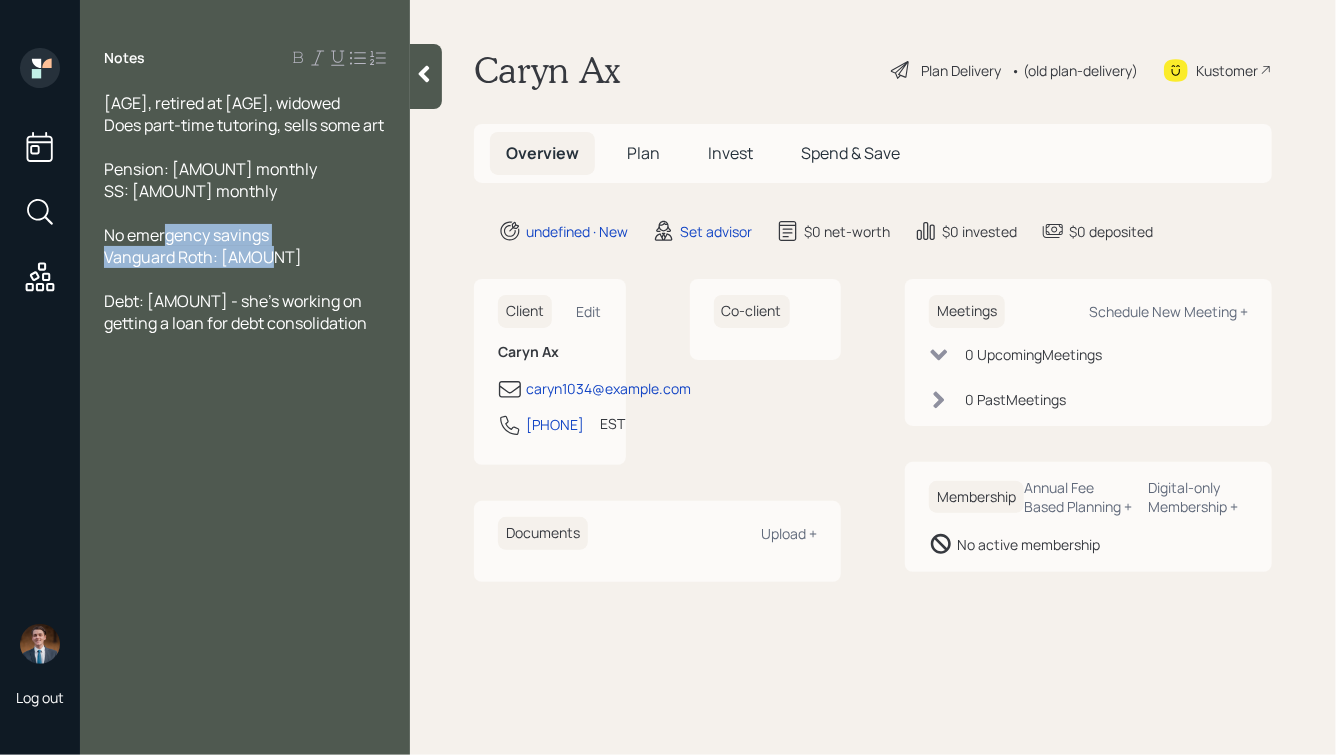 drag, startPoint x: 273, startPoint y: 287, endPoint x: 104, endPoint y: 233, distance: 177.41759 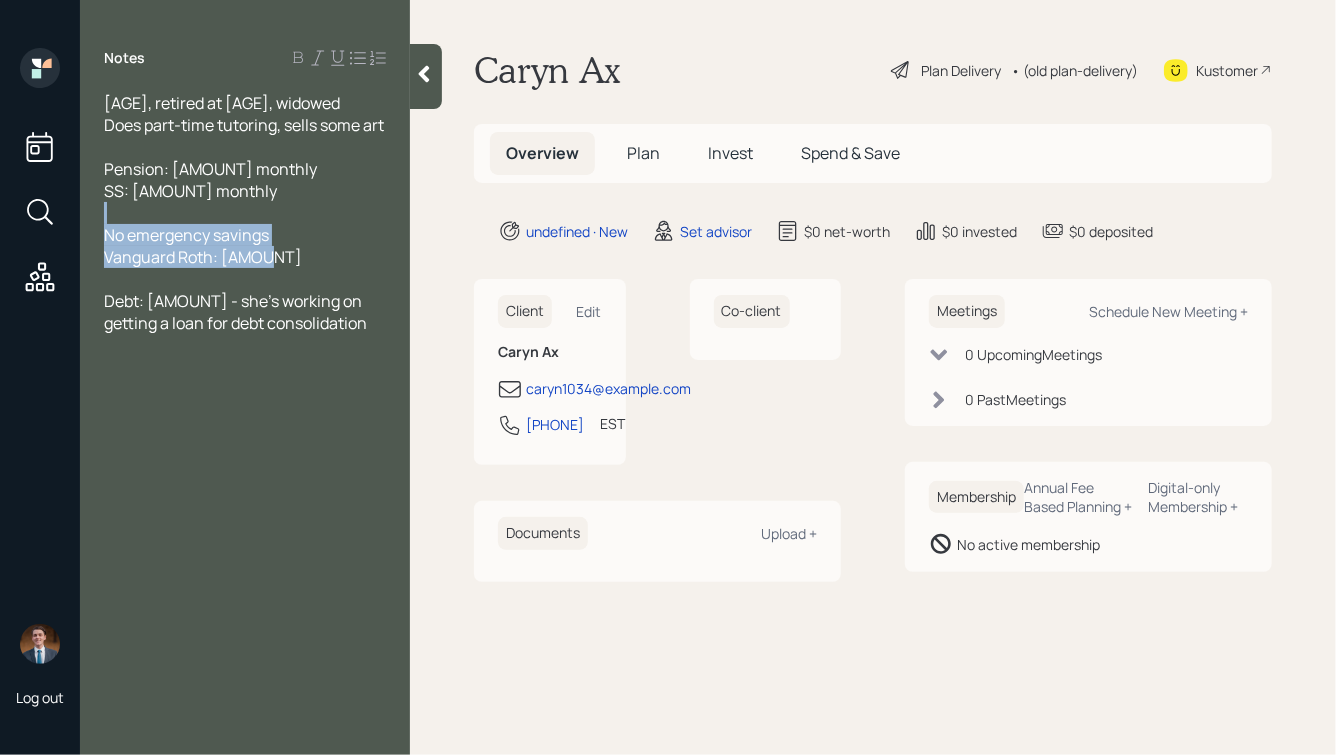 click on "Vanguard Roth: [AMOUNT]" at bounding box center (245, 257) 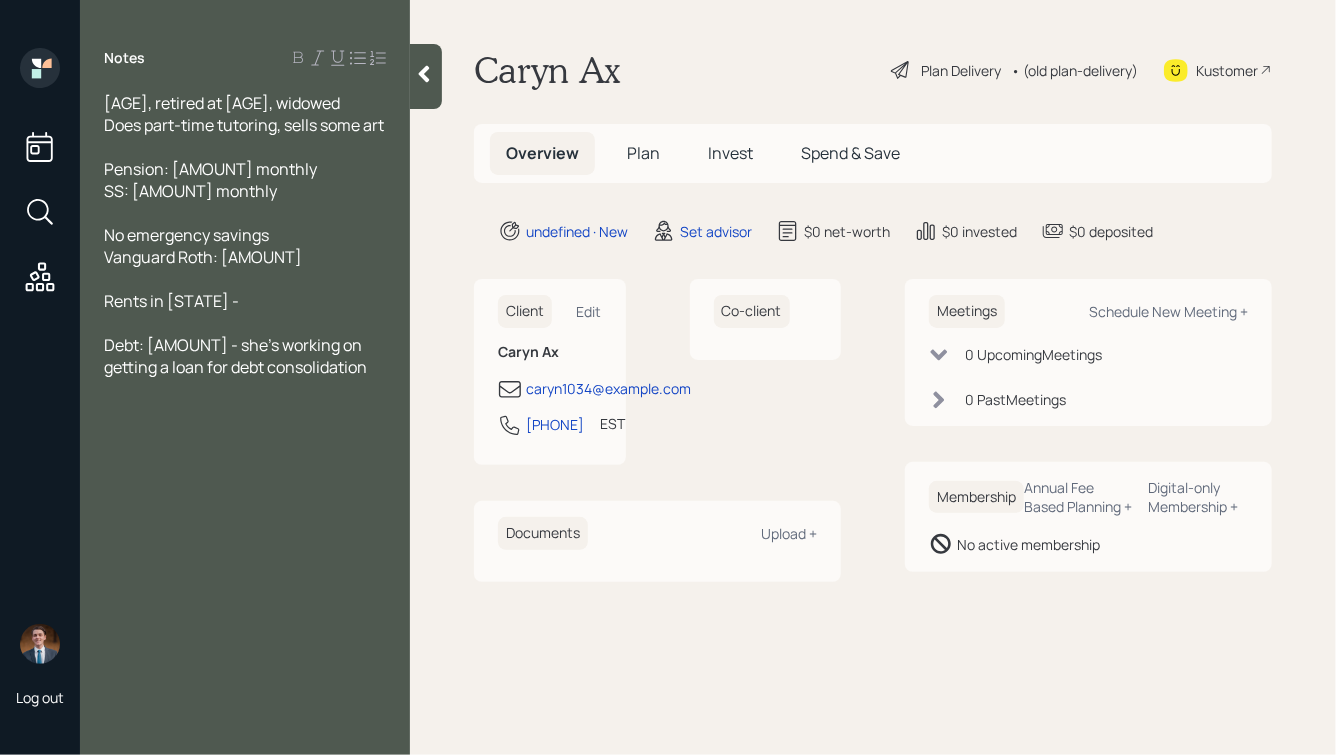 click on "Debt: [AMOUNT] - she's working on getting a loan for debt consolidation" at bounding box center (245, 356) 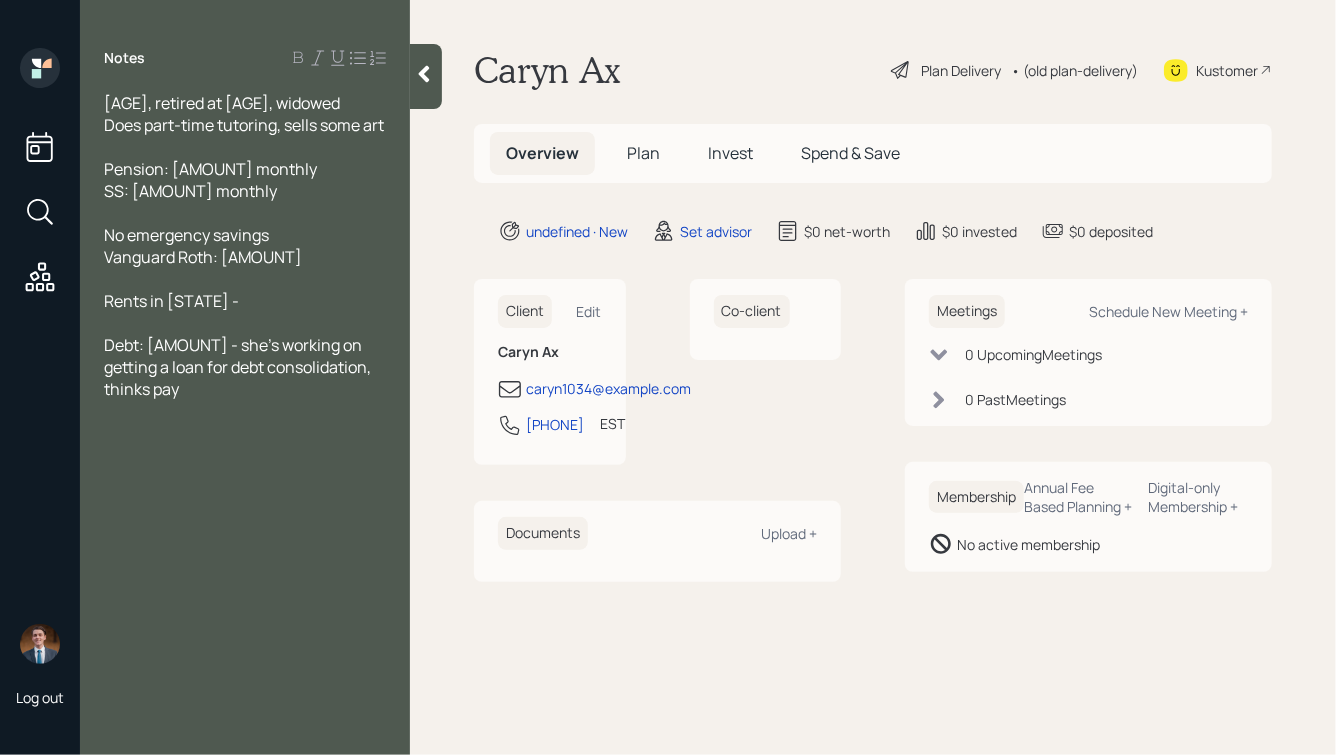 click on "Rents in [STATE] -" at bounding box center [245, 301] 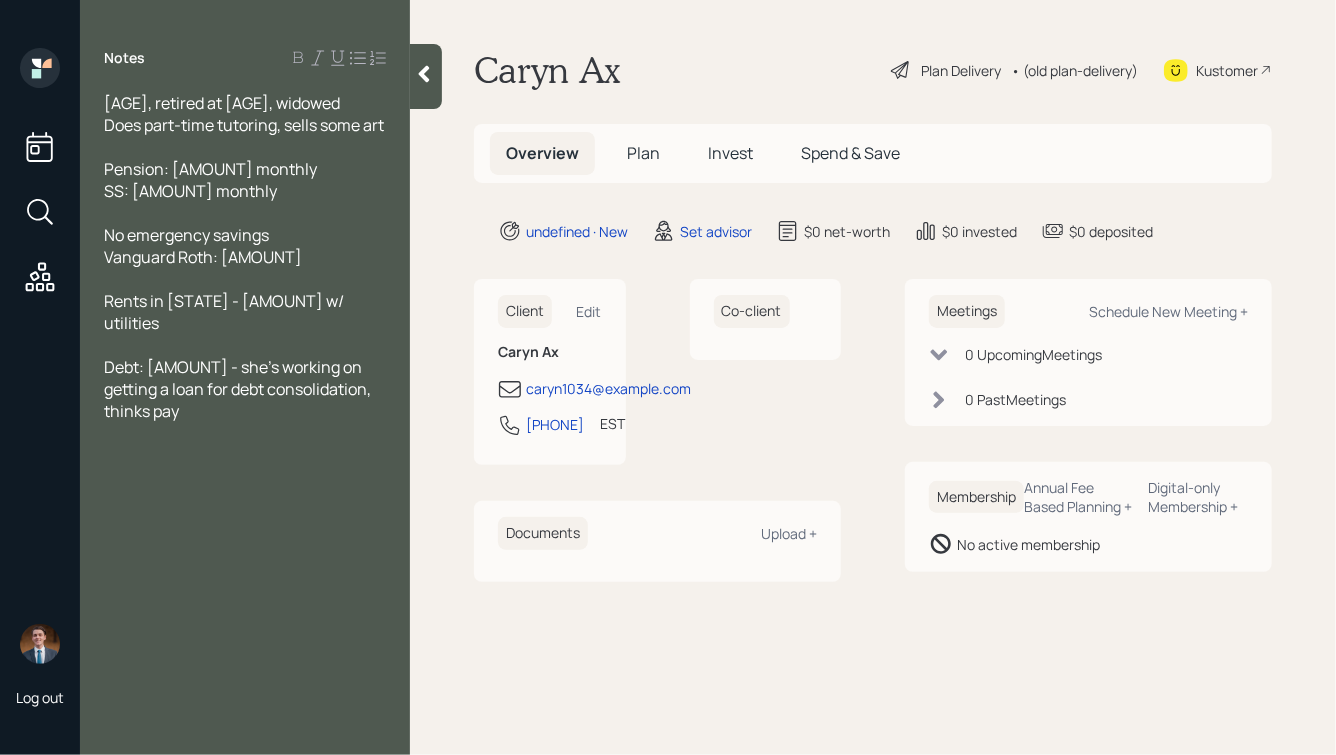 click on "Debt: [AMOUNT] - she's working on getting a loan for debt consolidation, thinks pay" at bounding box center [245, 389] 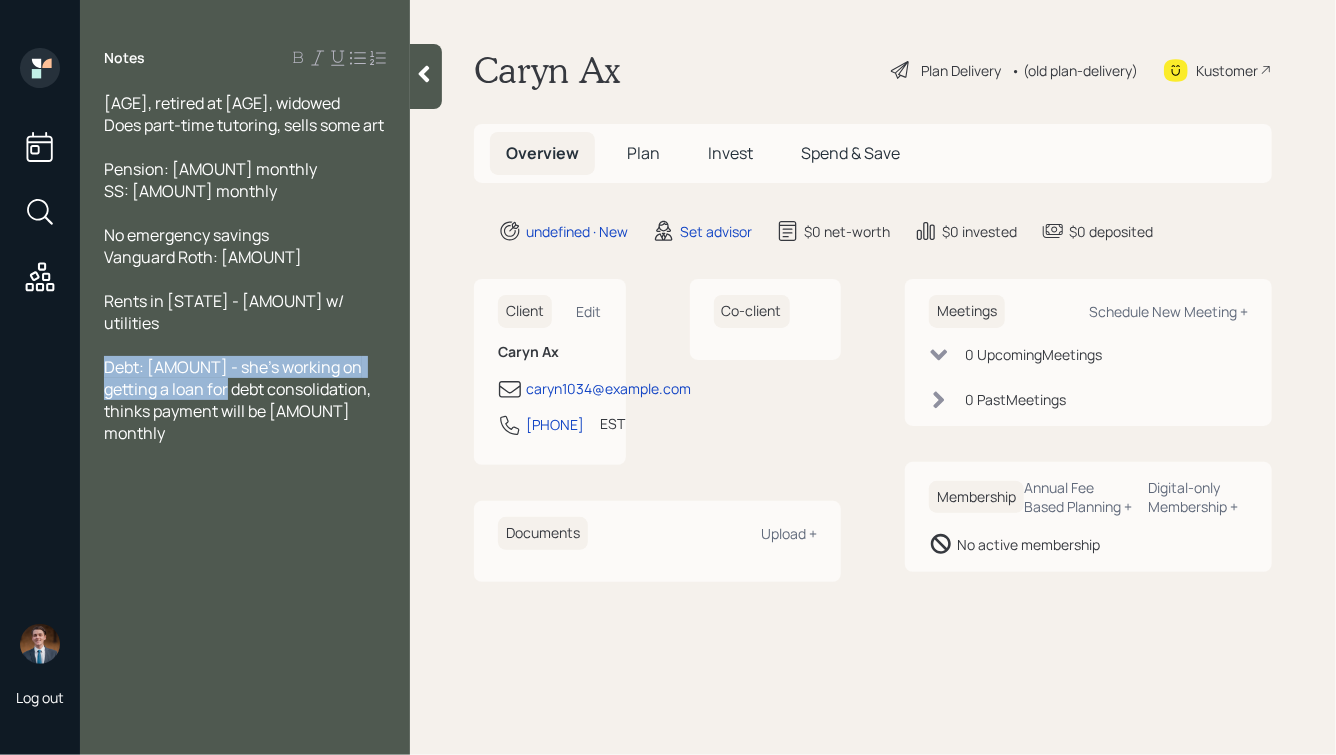 drag, startPoint x: 109, startPoint y: 370, endPoint x: 209, endPoint y: 390, distance: 101.98039 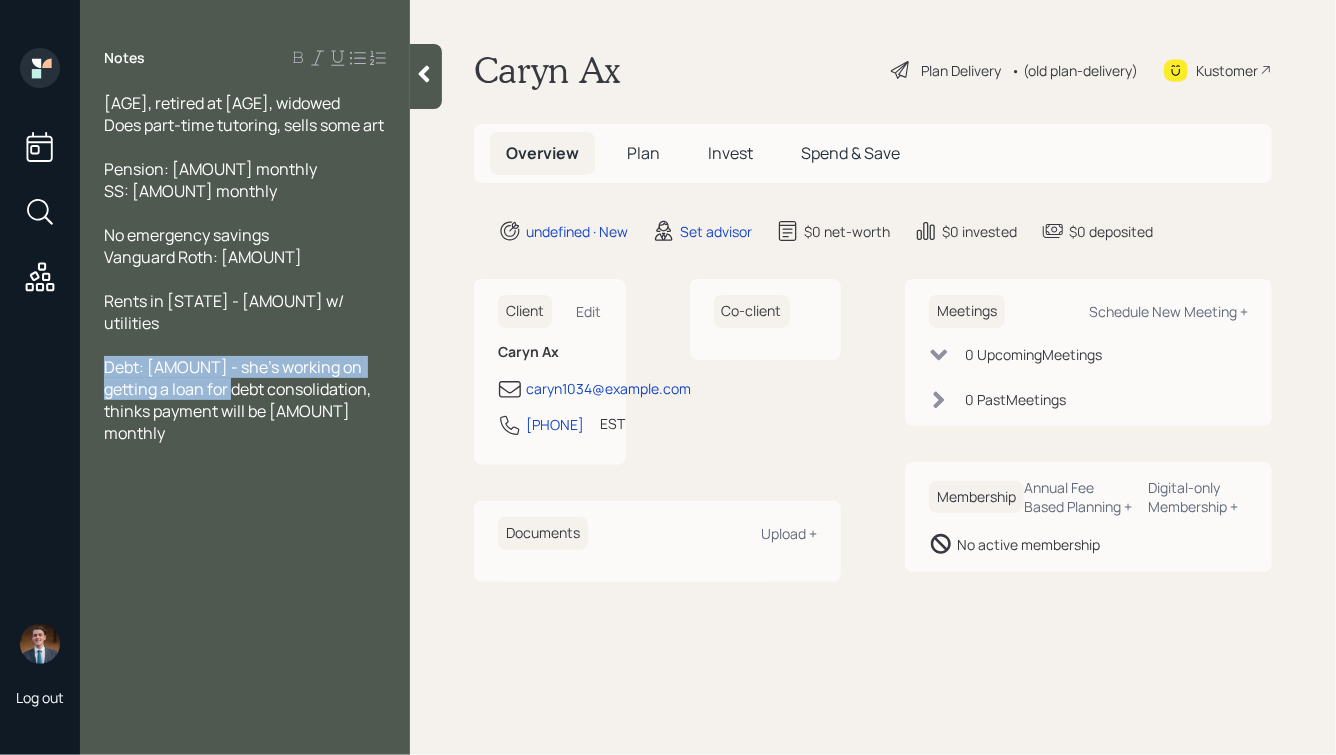 click on "Debt: [AMOUNT] - she's working on getting a loan for debt consolidation, thinks payment will be [AMOUNT] monthly" at bounding box center [239, 400] 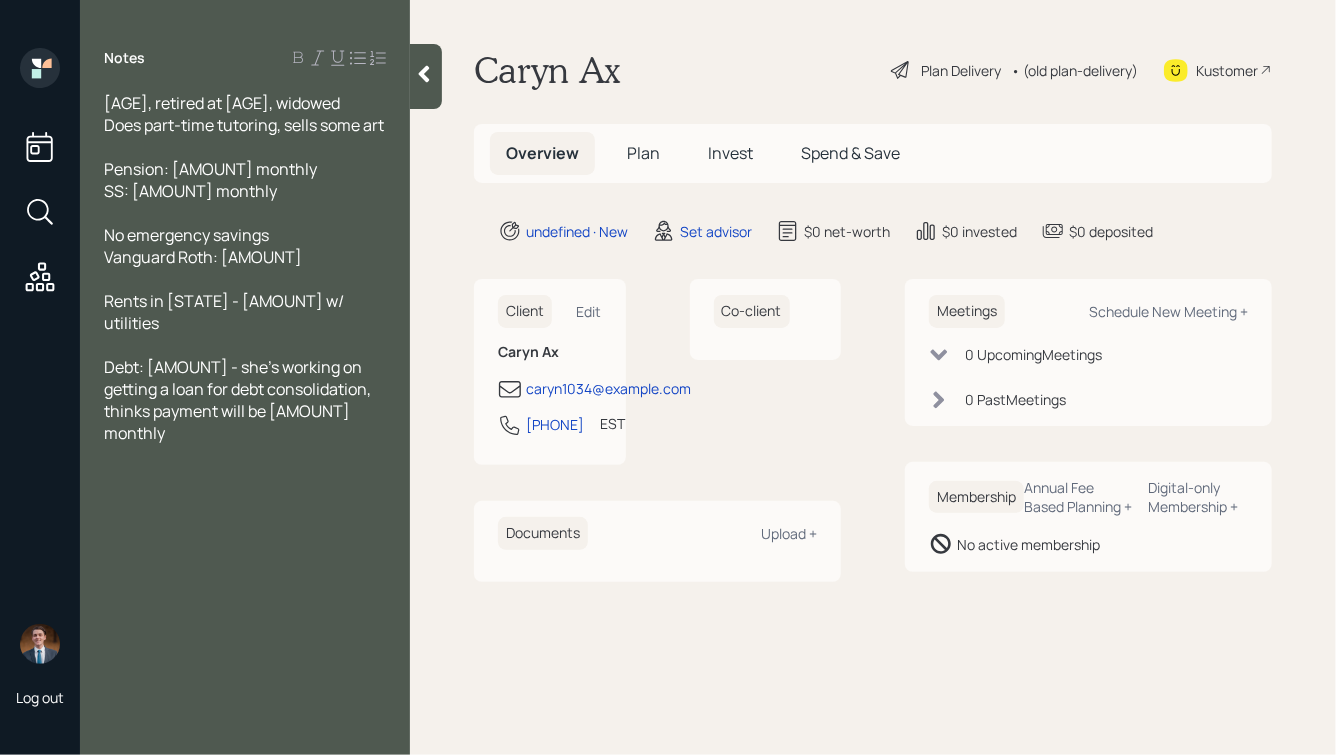 click on "Debt: [AMOUNT] - she's working on getting a loan for debt consolidation, thinks payment will be [AMOUNT] monthly" at bounding box center (239, 400) 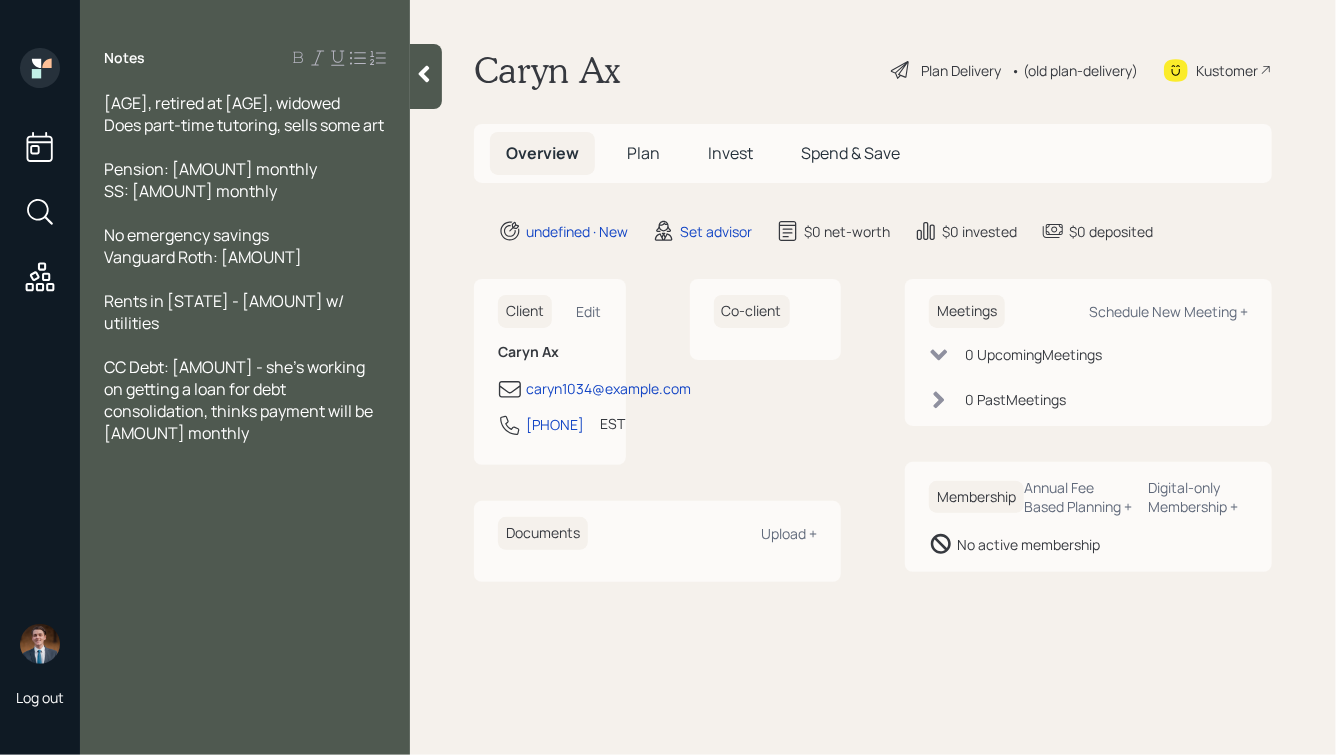 click on "CC Debt: [AMOUNT] - she's working on getting a loan for debt consolidation, thinks payment will be [AMOUNT] monthly" at bounding box center [245, 400] 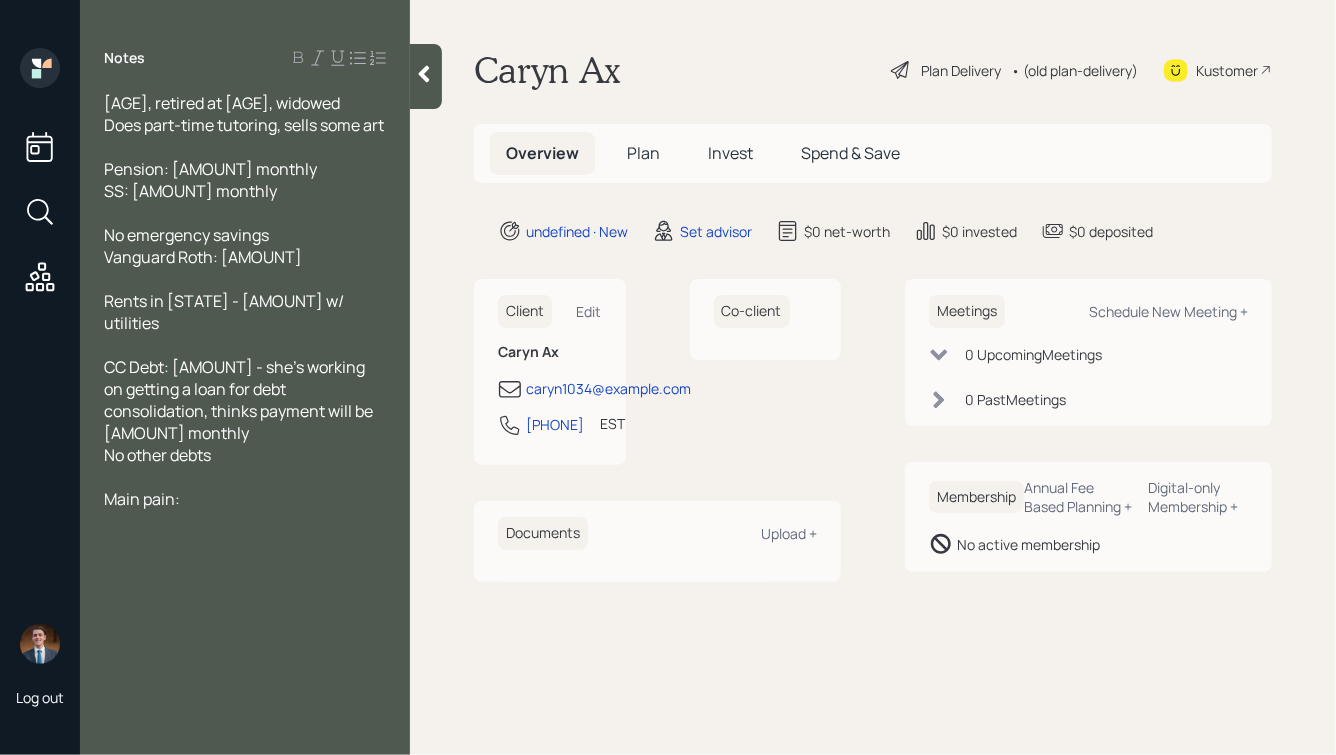 click 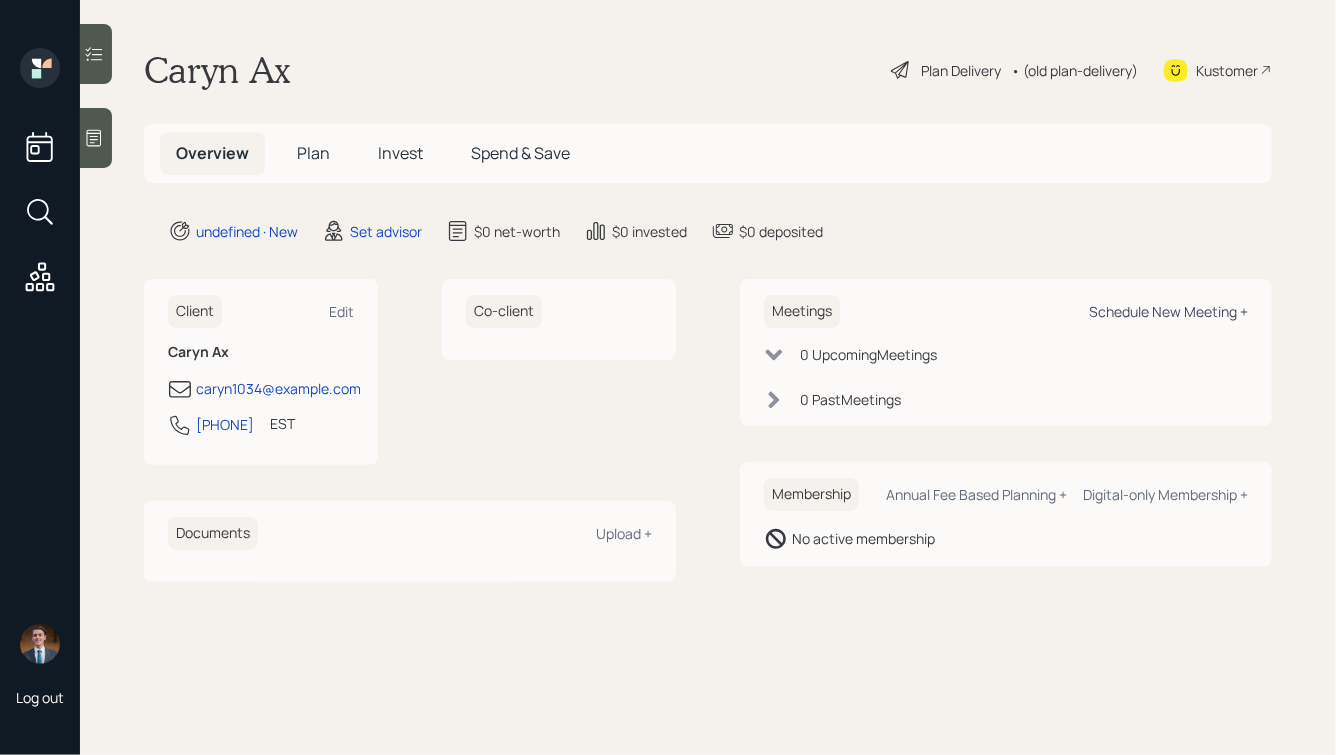 click on "Schedule New Meeting +" at bounding box center [1168, 311] 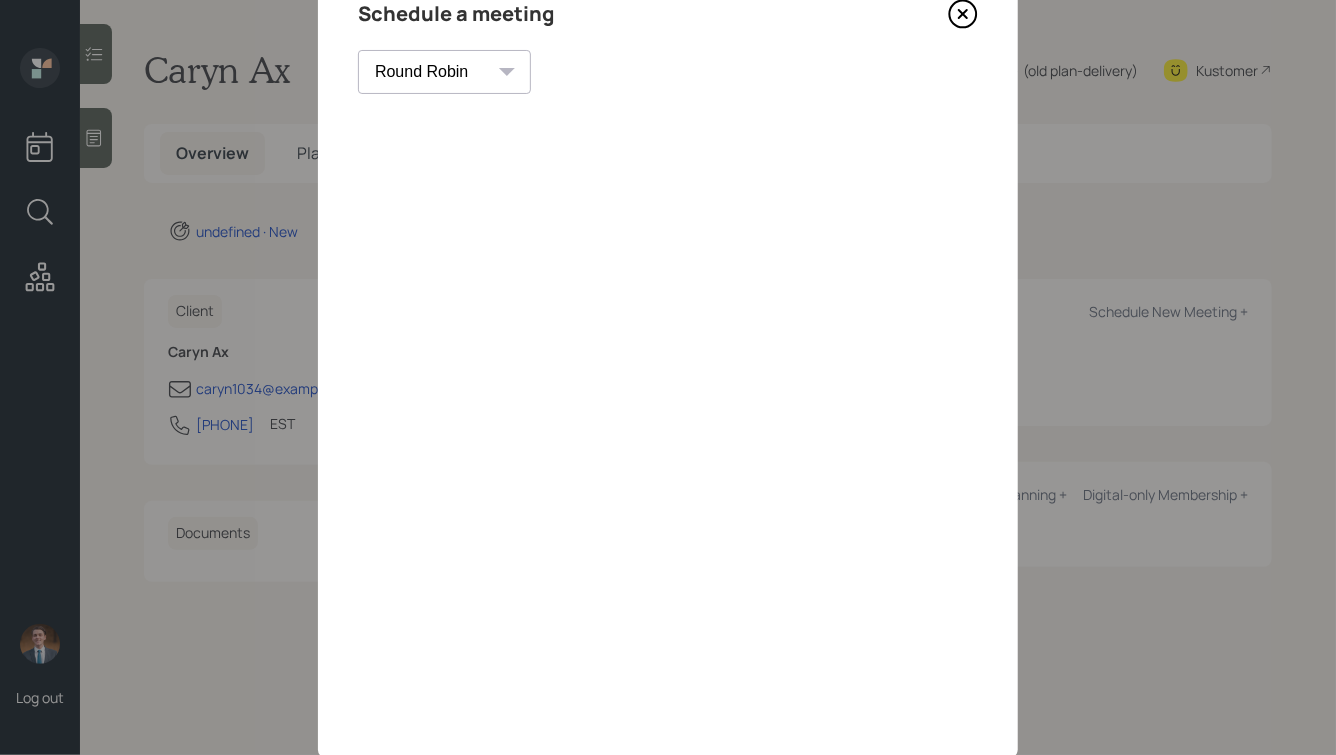 scroll, scrollTop: 0, scrollLeft: 0, axis: both 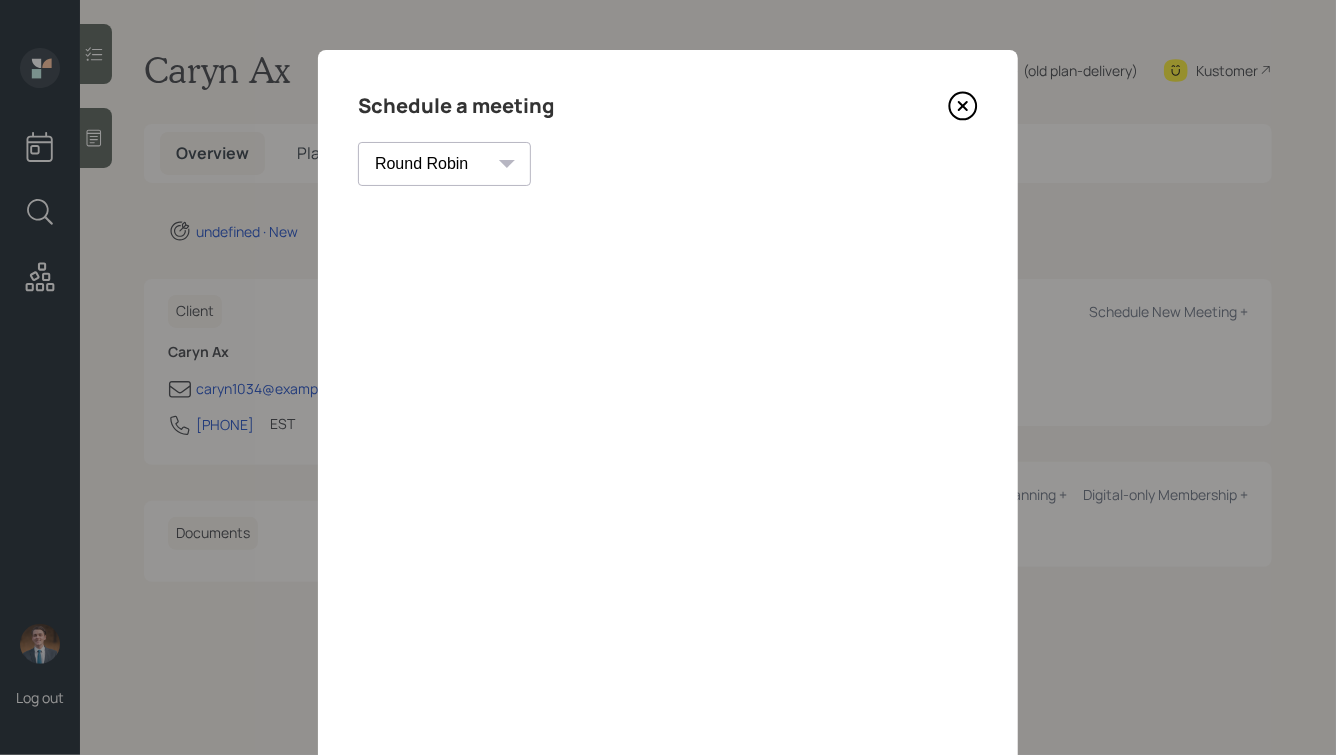 click 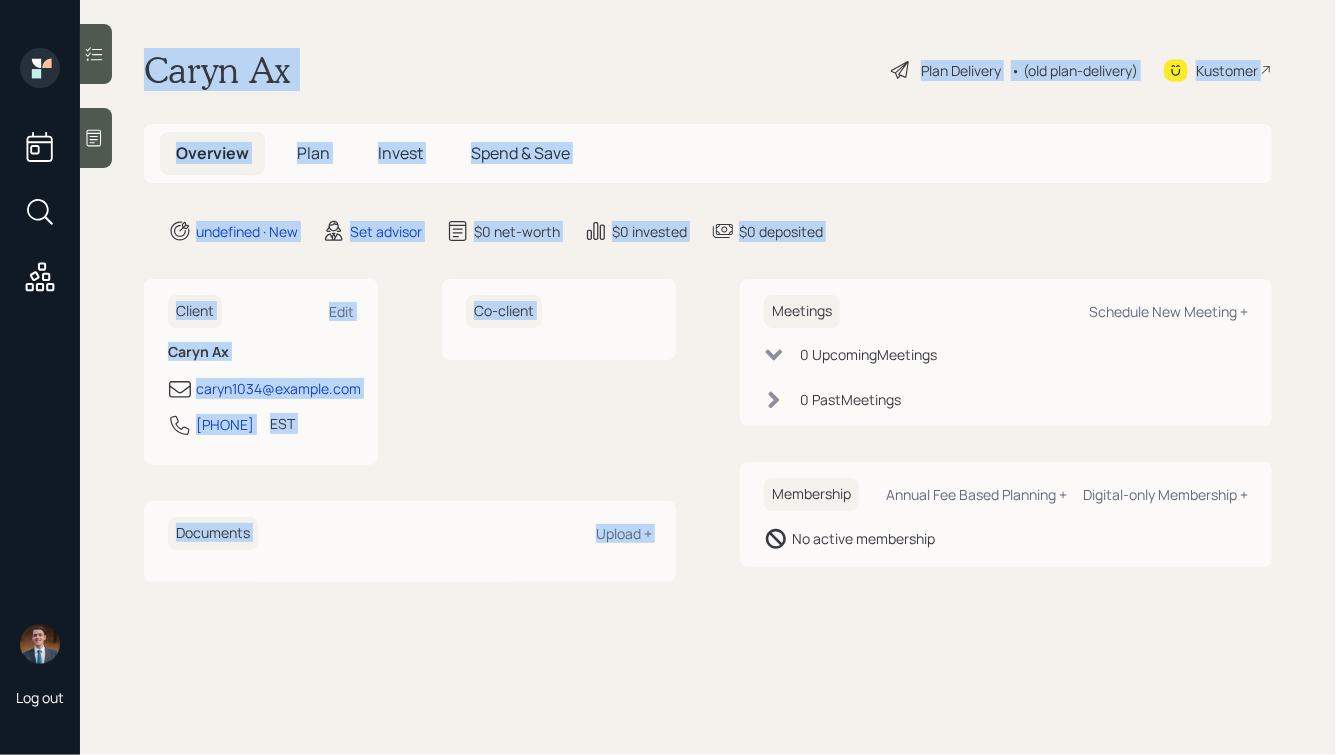 drag, startPoint x: 872, startPoint y: 248, endPoint x: 416, endPoint y: 2, distance: 518.12354 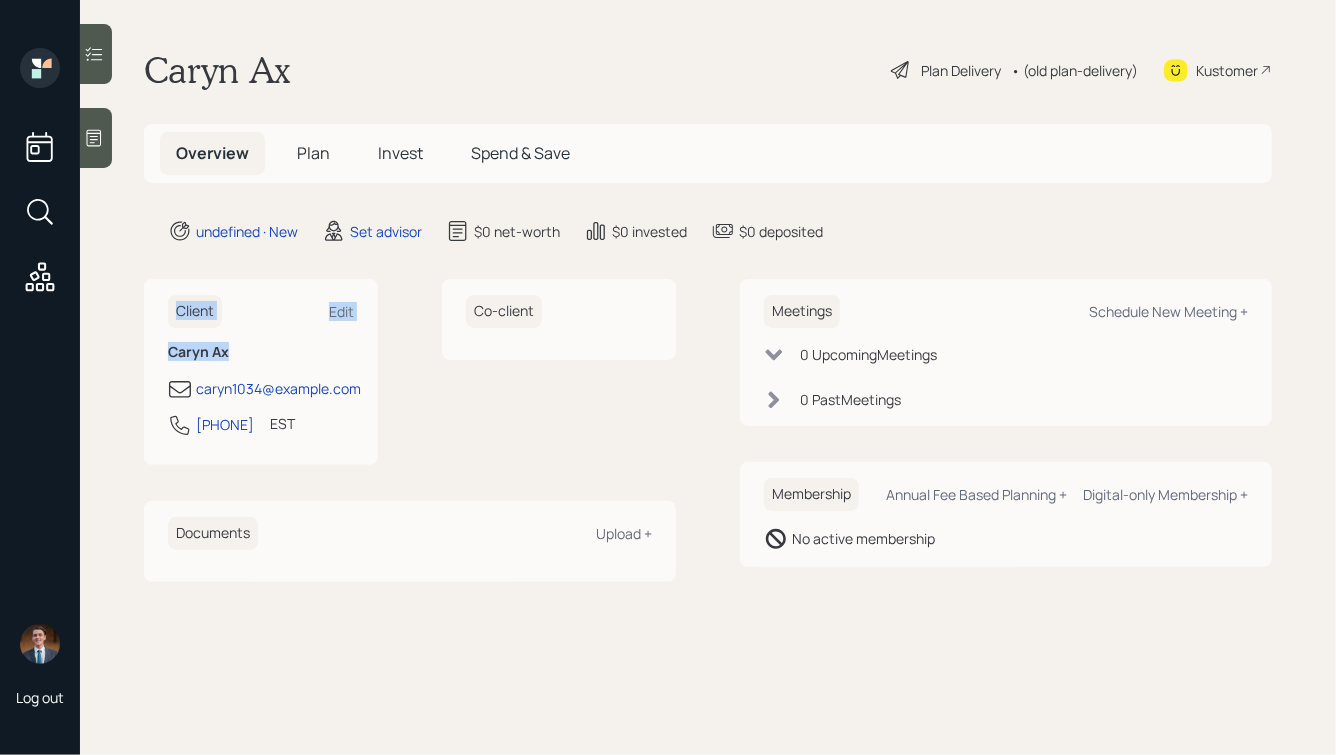 drag, startPoint x: 242, startPoint y: 354, endPoint x: 131, endPoint y: 311, distance: 119.03781 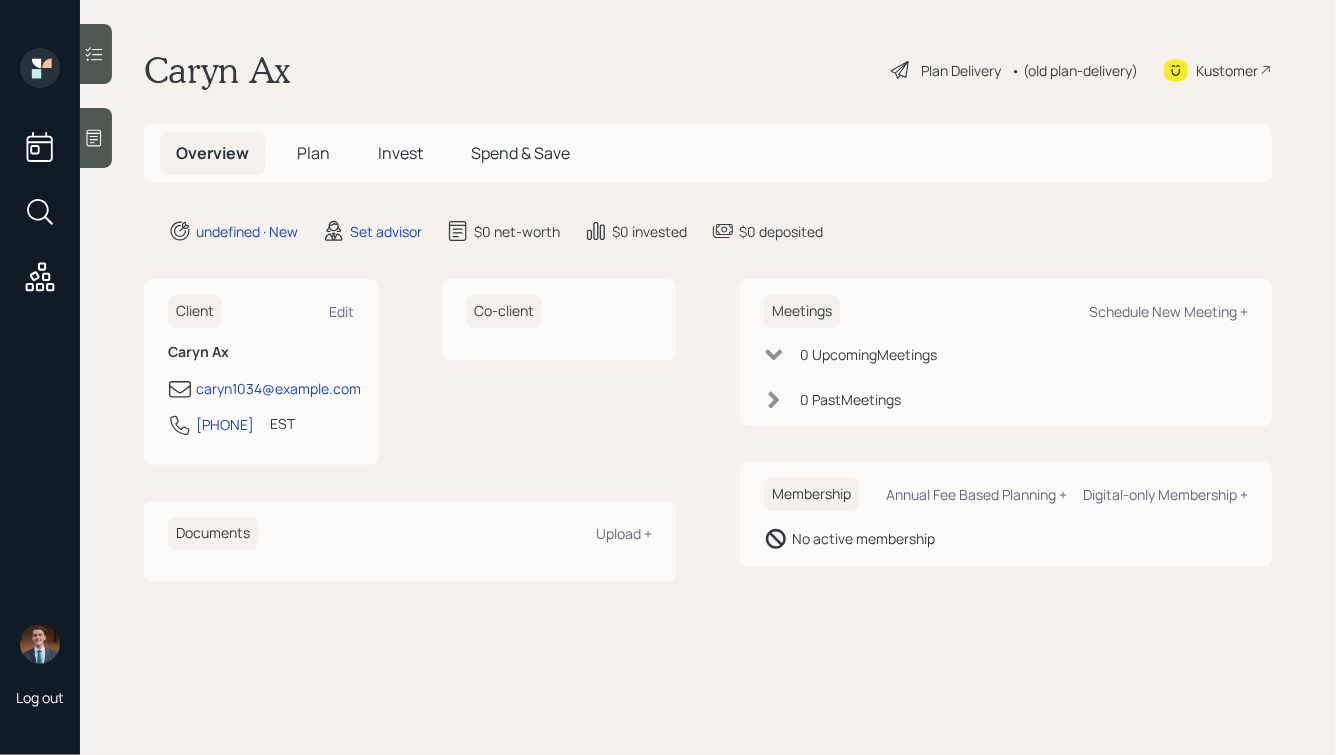 click at bounding box center (96, 138) 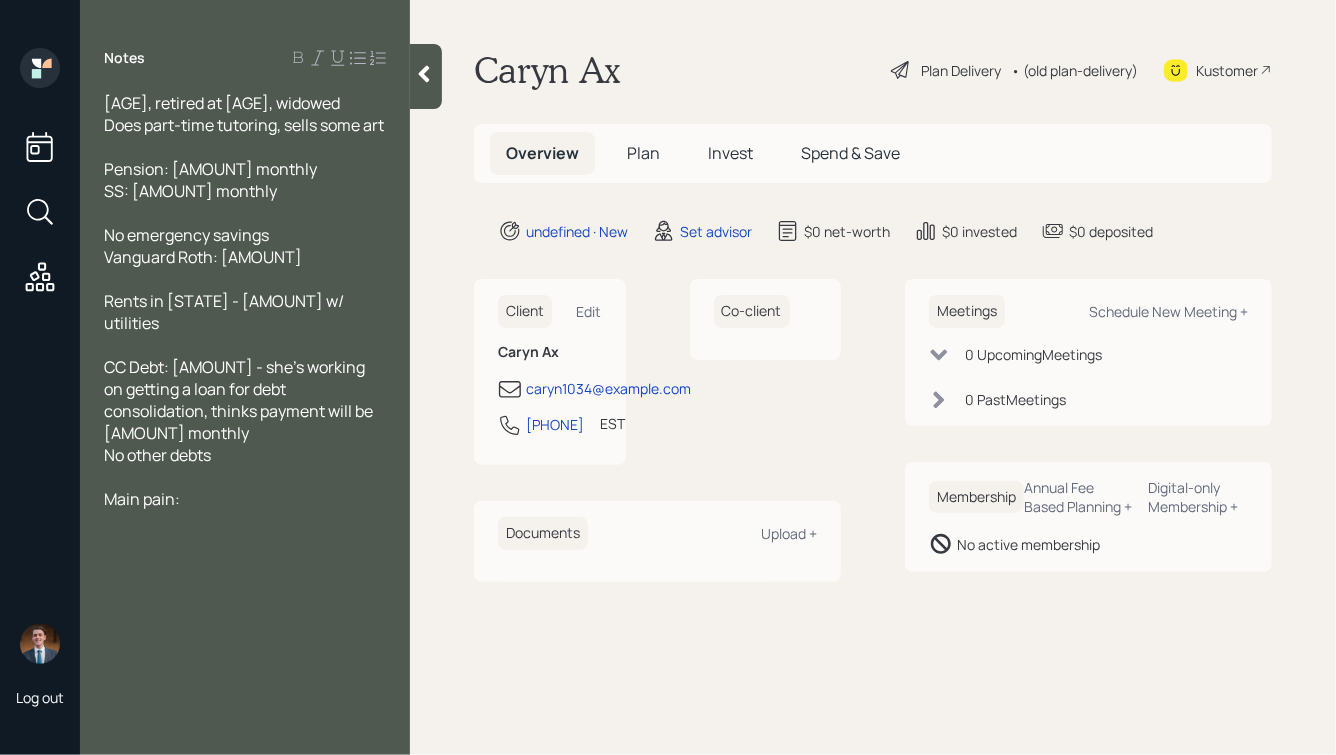 type 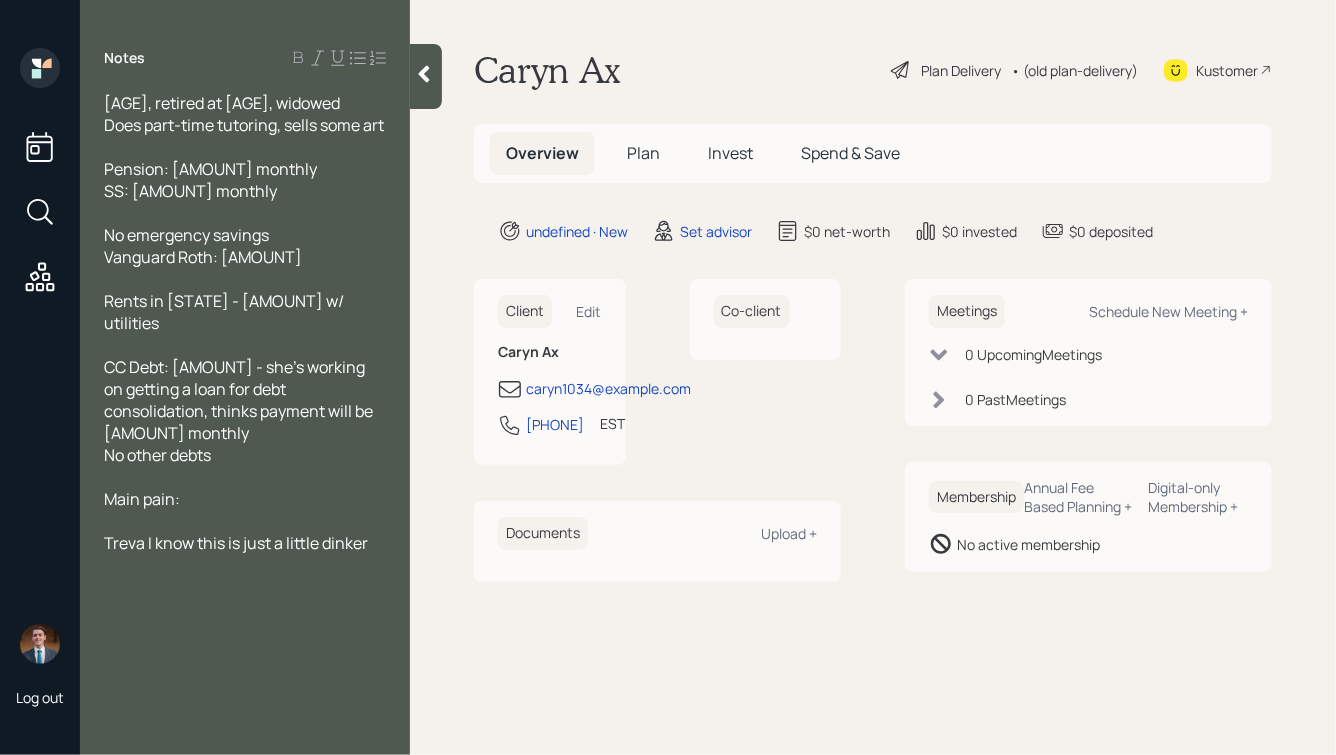 drag, startPoint x: 376, startPoint y: 528, endPoint x: 79, endPoint y: 519, distance: 297.13632 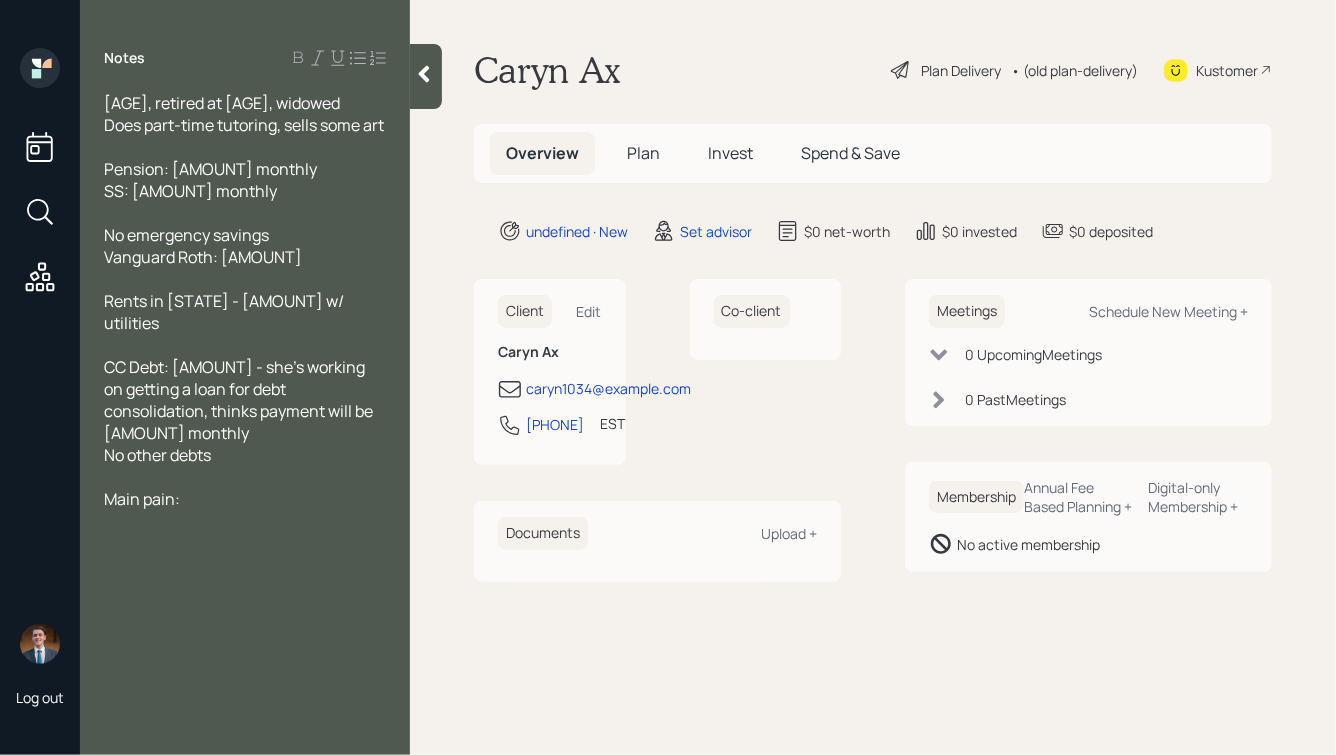 click 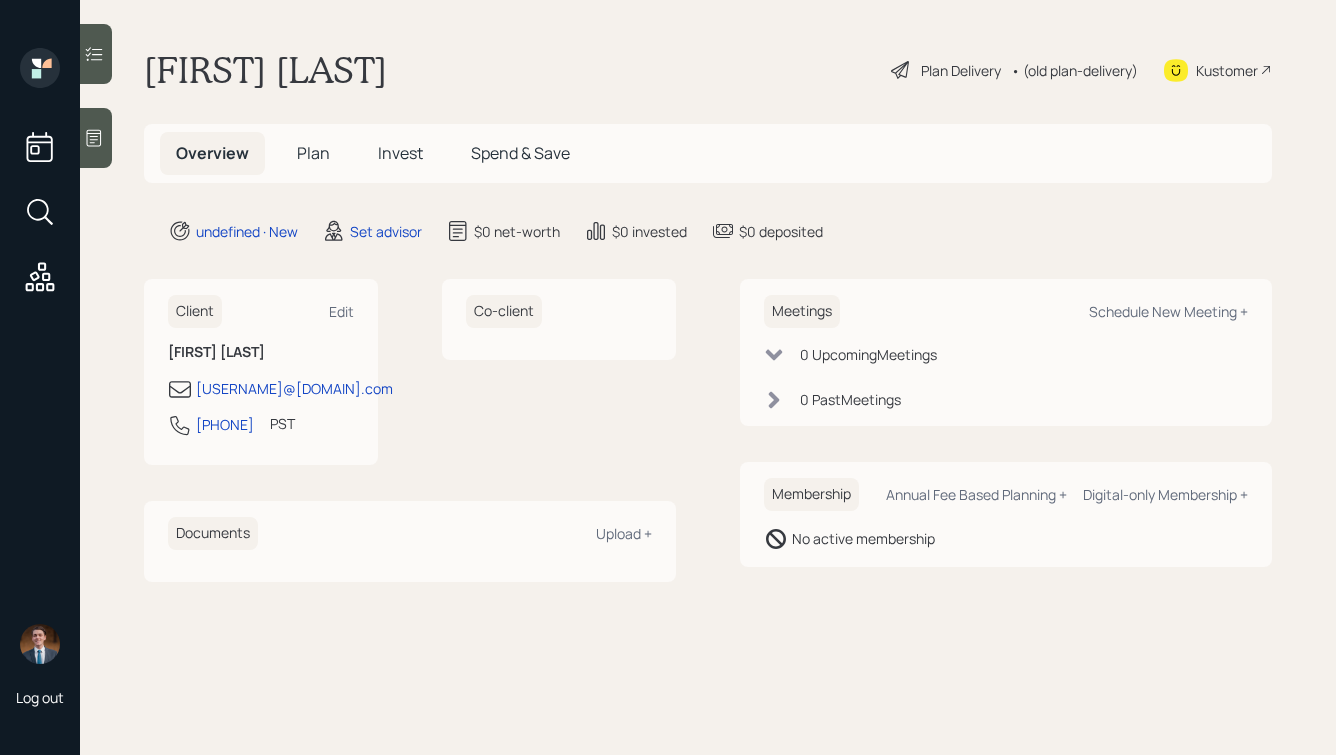 scroll, scrollTop: 0, scrollLeft: 0, axis: both 